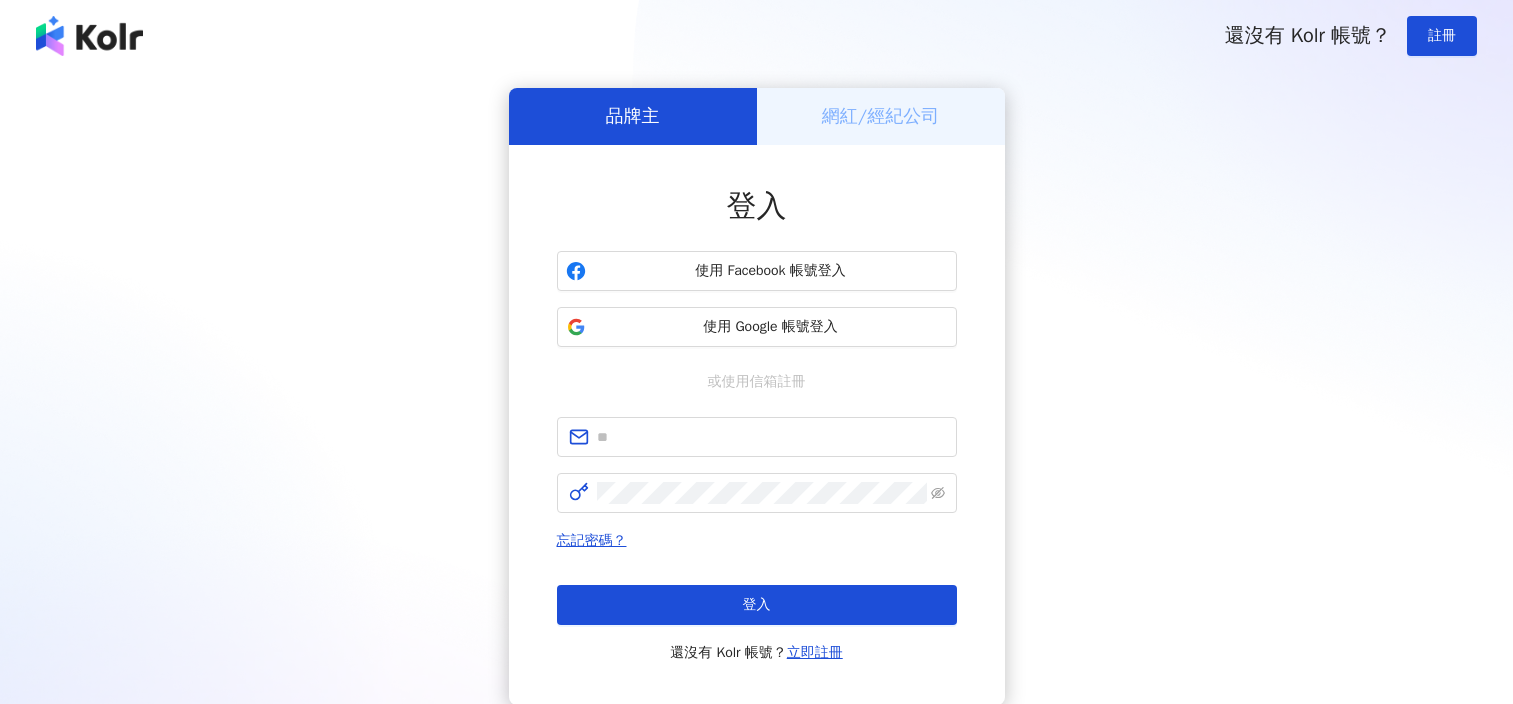 scroll, scrollTop: 0, scrollLeft: 0, axis: both 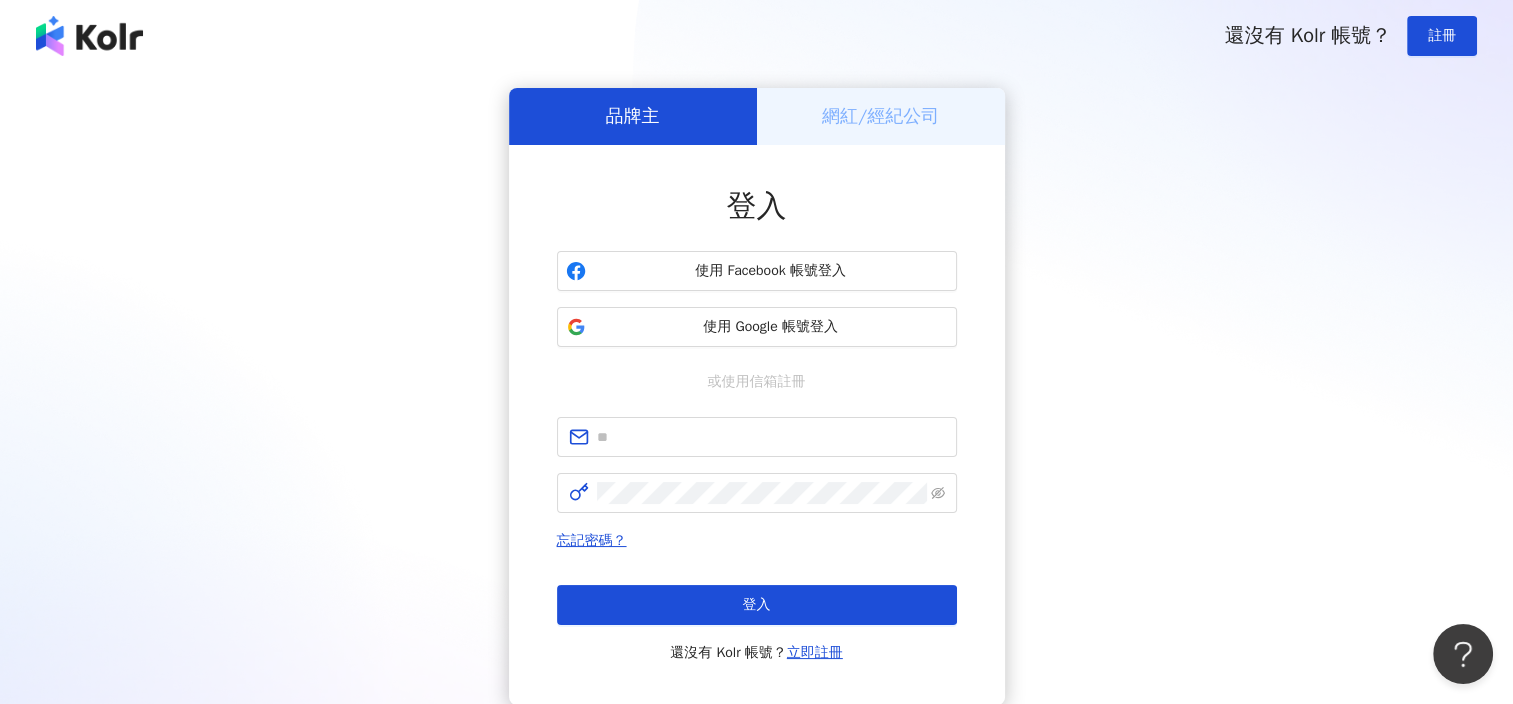 click on "品牌主" at bounding box center [633, 116] 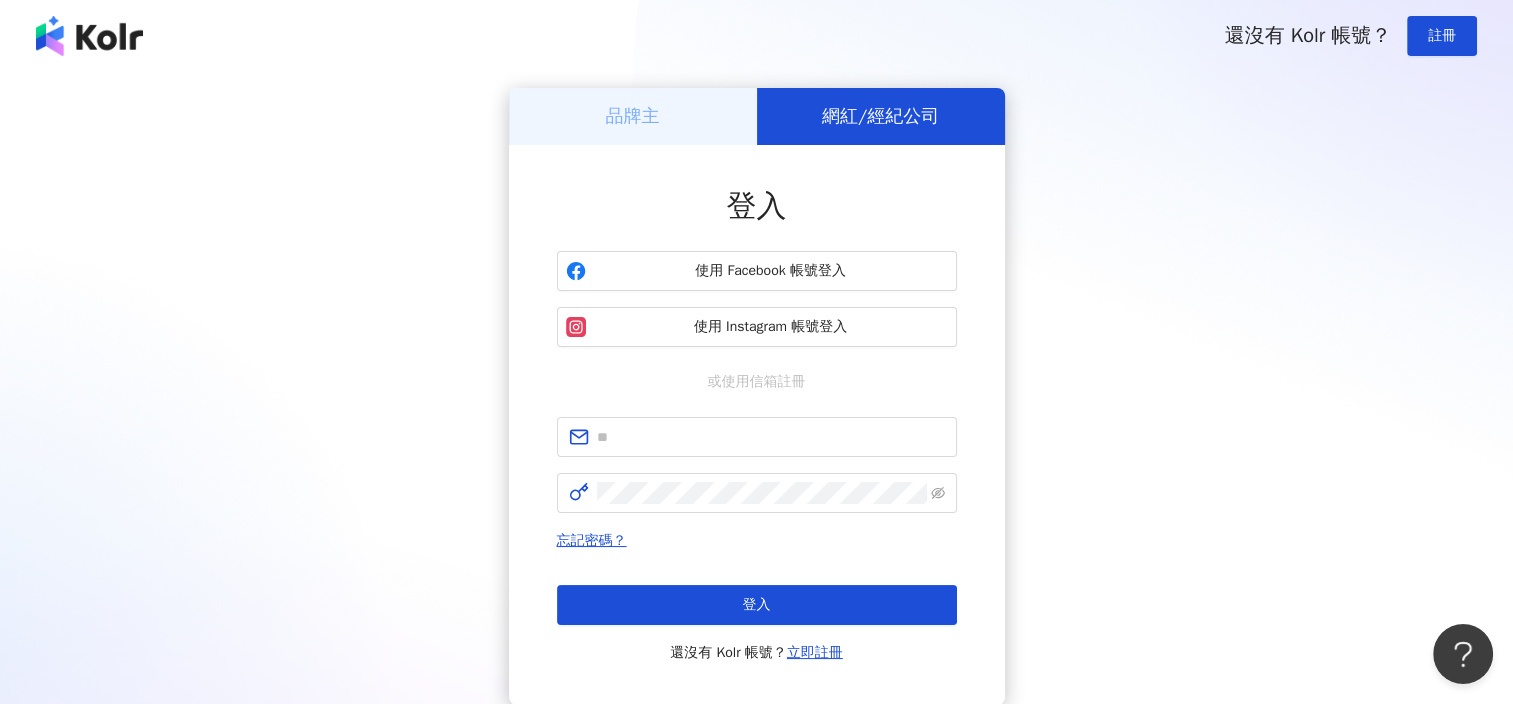 click on "品牌主" at bounding box center (633, 116) 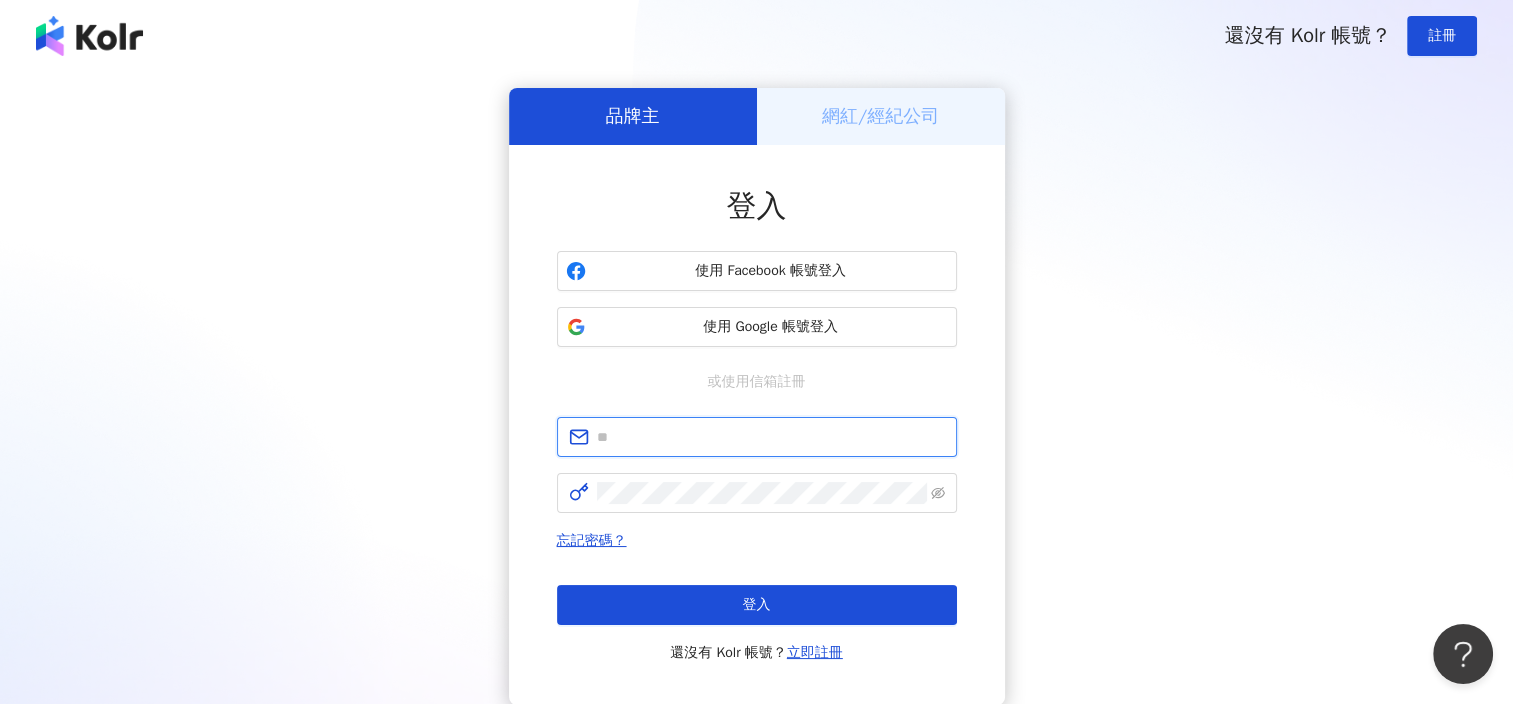 click at bounding box center (771, 437) 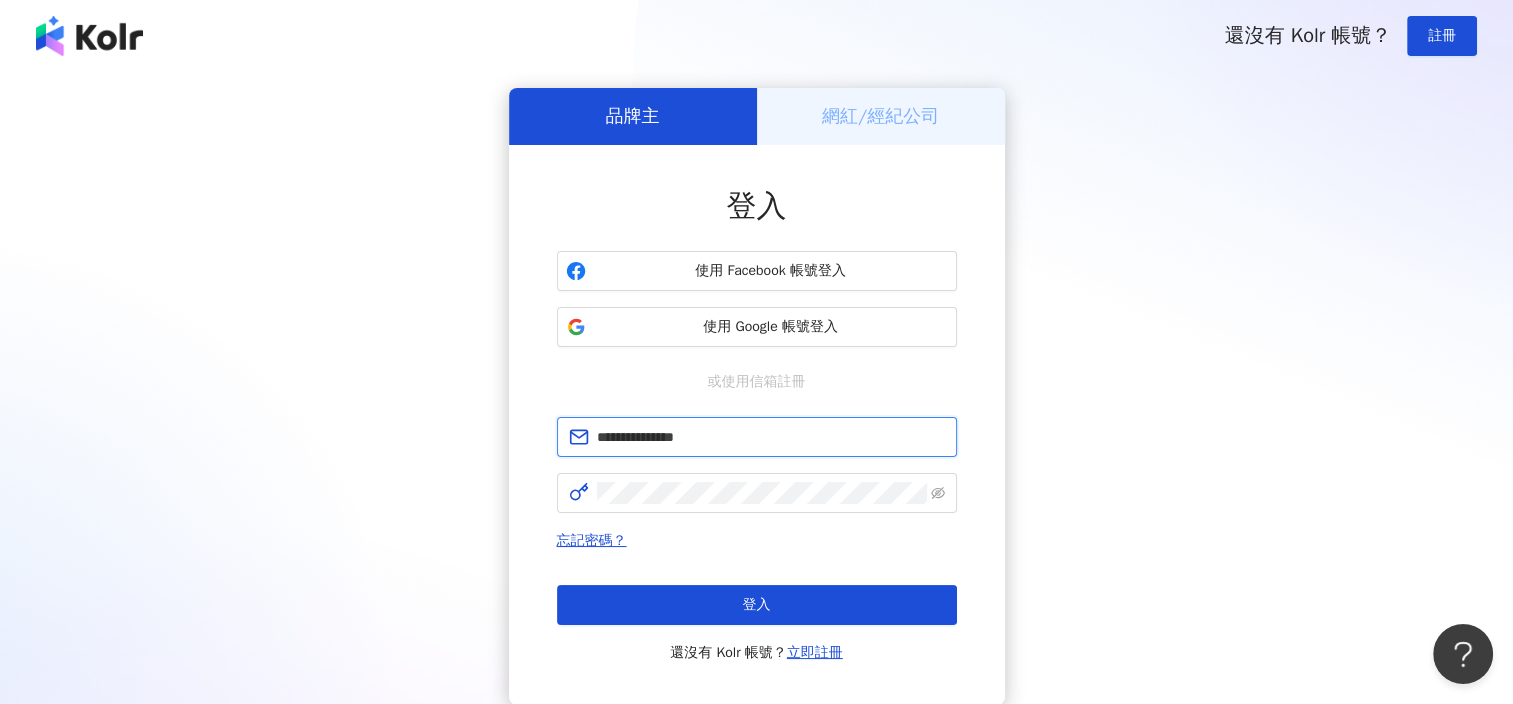 type on "**********" 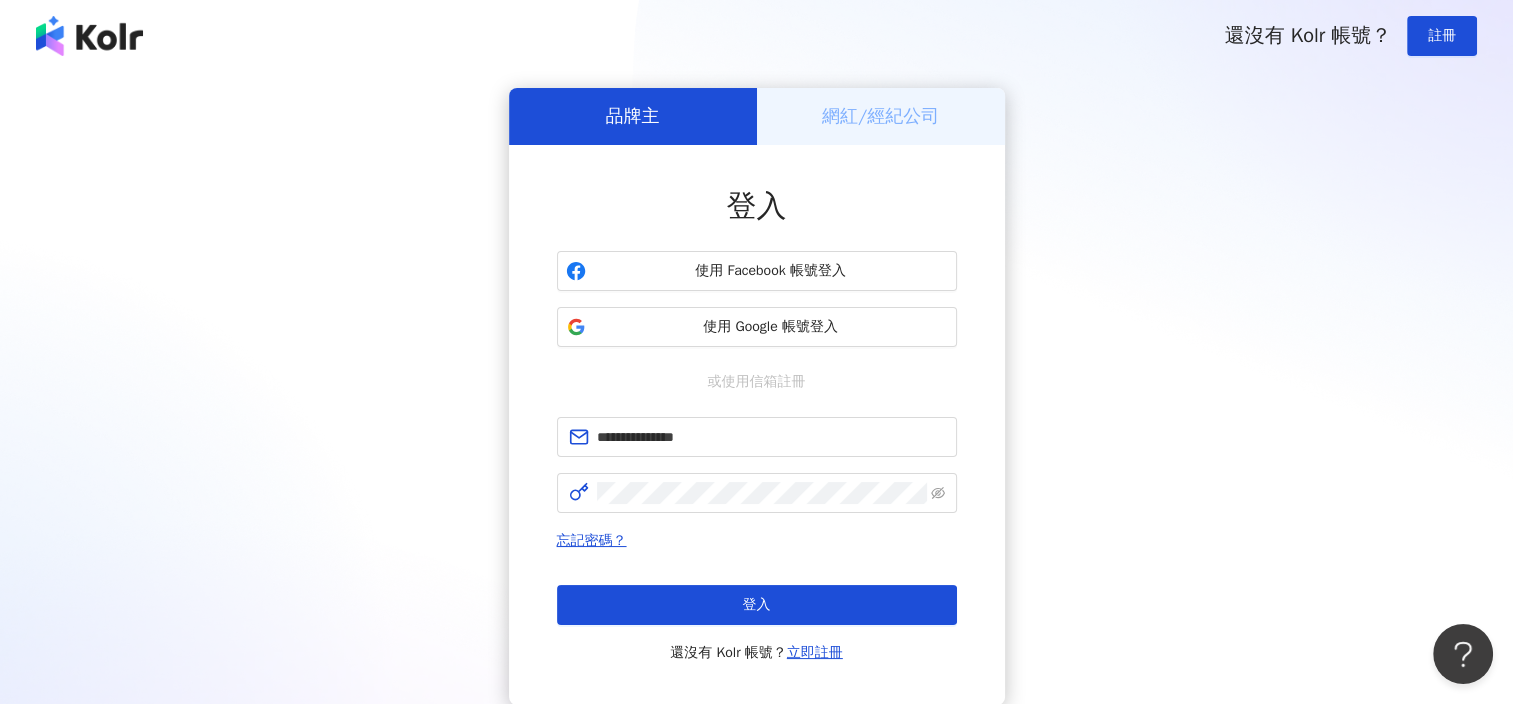 drag, startPoint x: 331, startPoint y: 645, endPoint x: 560, endPoint y: 520, distance: 260.89462 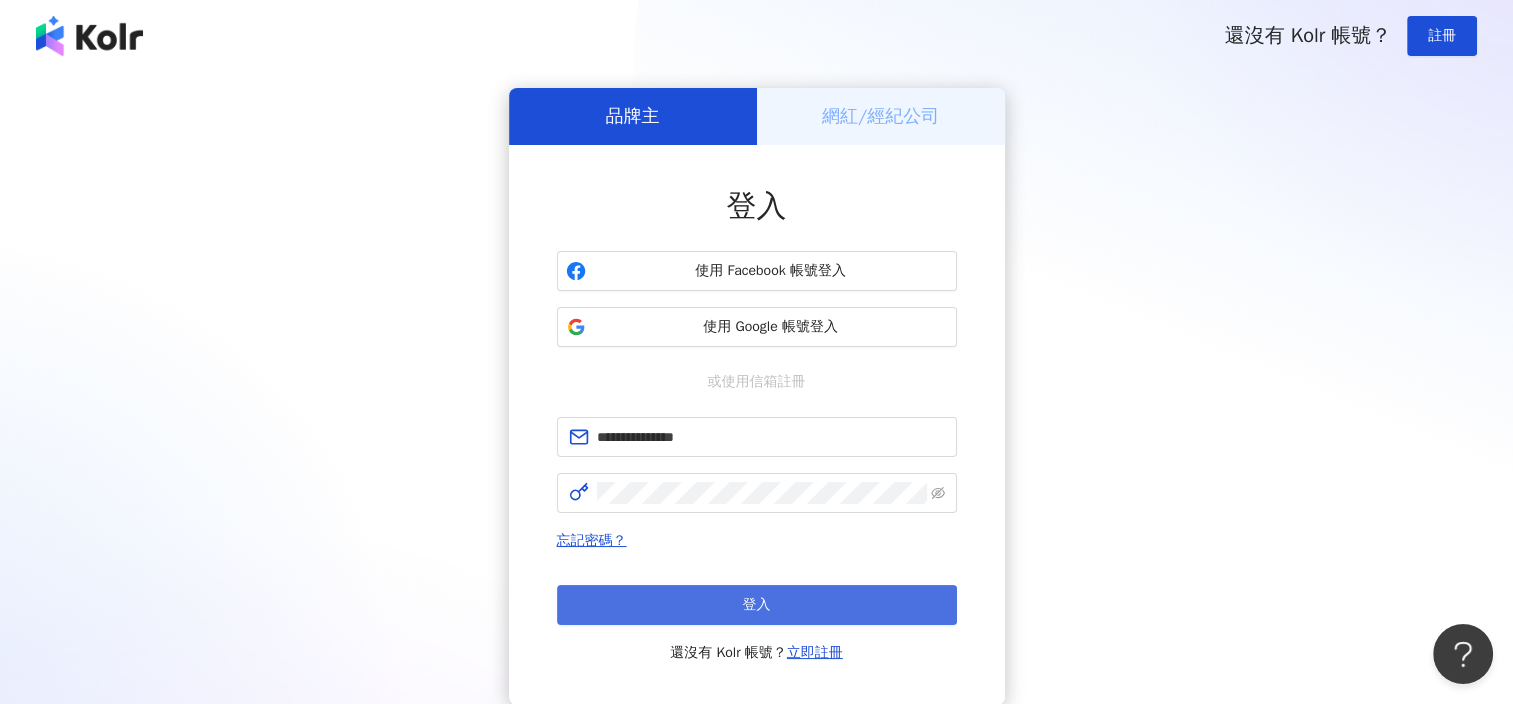 click on "登入" at bounding box center (757, 605) 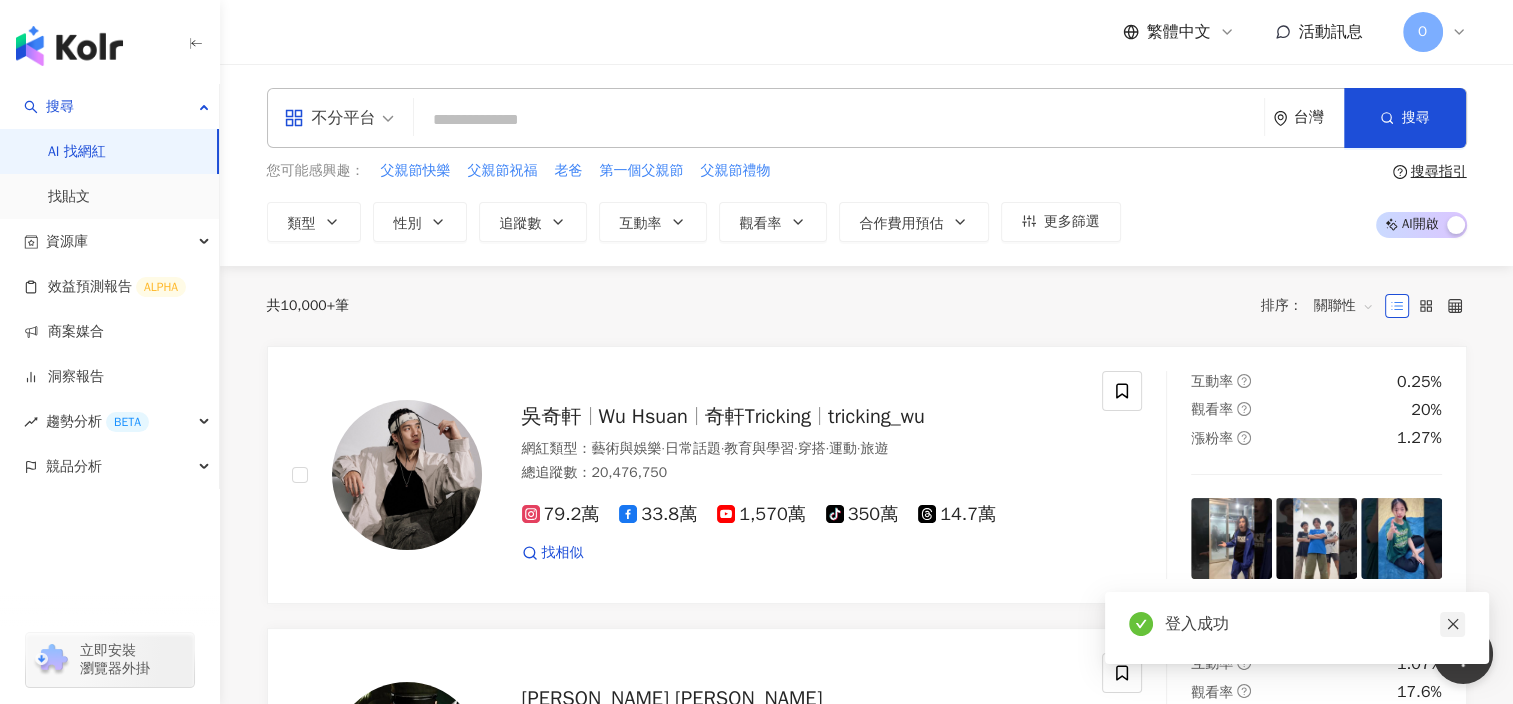 click 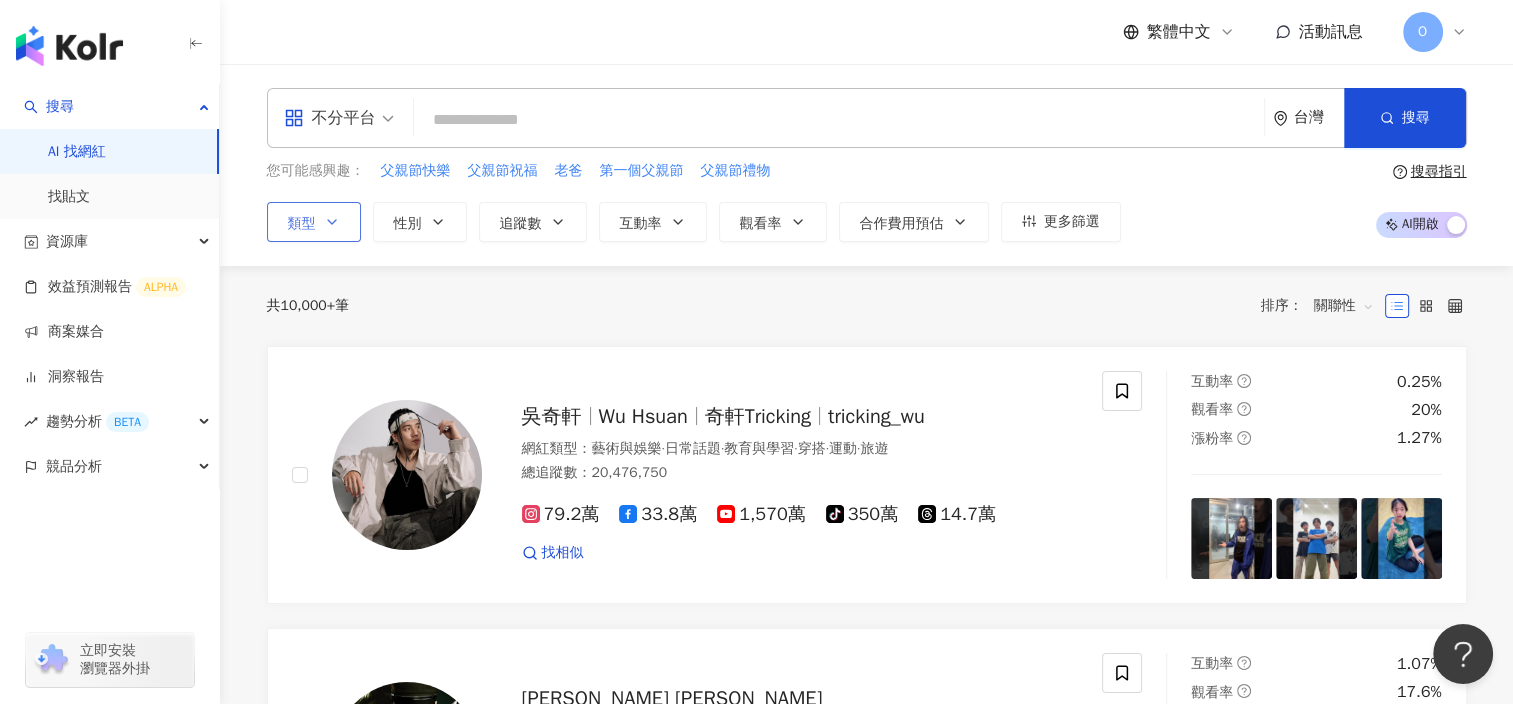 click on "類型" at bounding box center (314, 222) 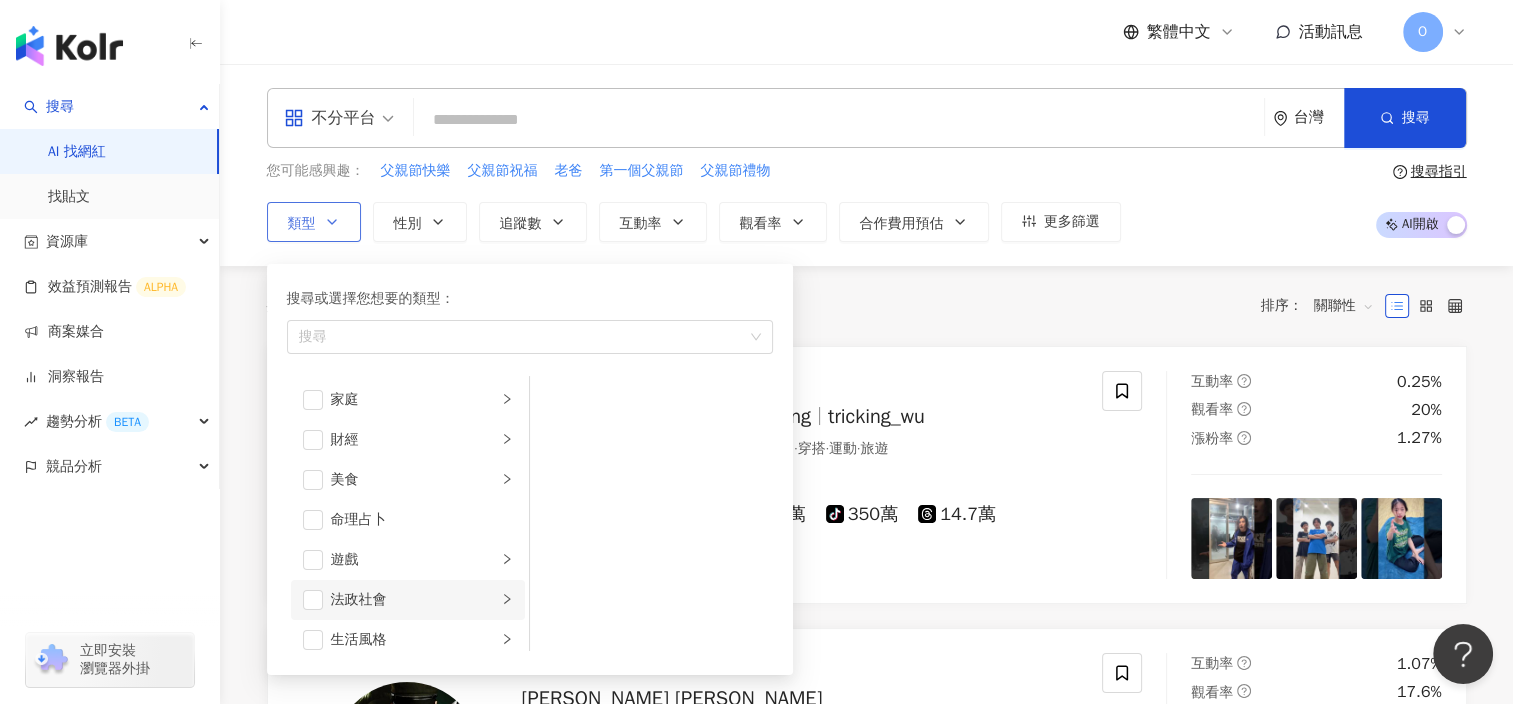 scroll, scrollTop: 300, scrollLeft: 0, axis: vertical 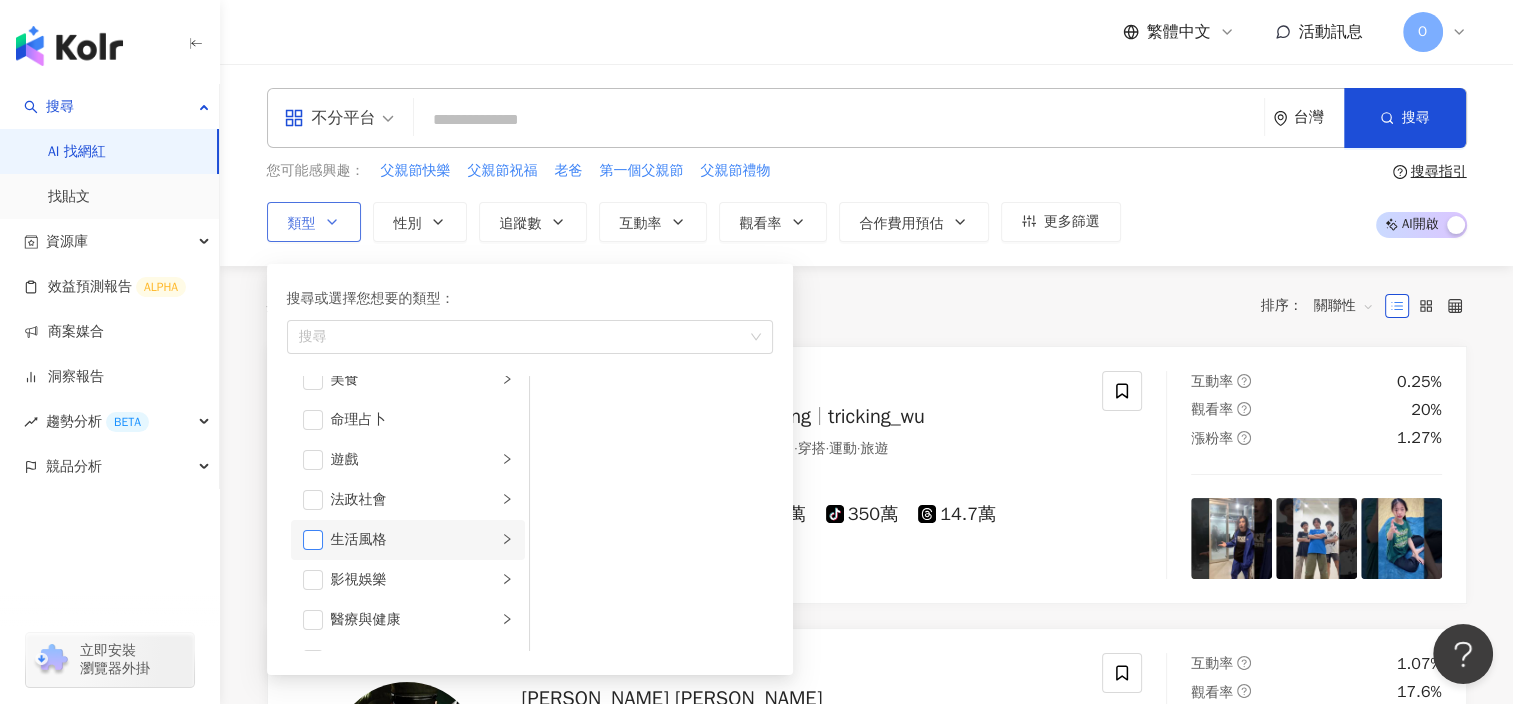 click at bounding box center (313, 540) 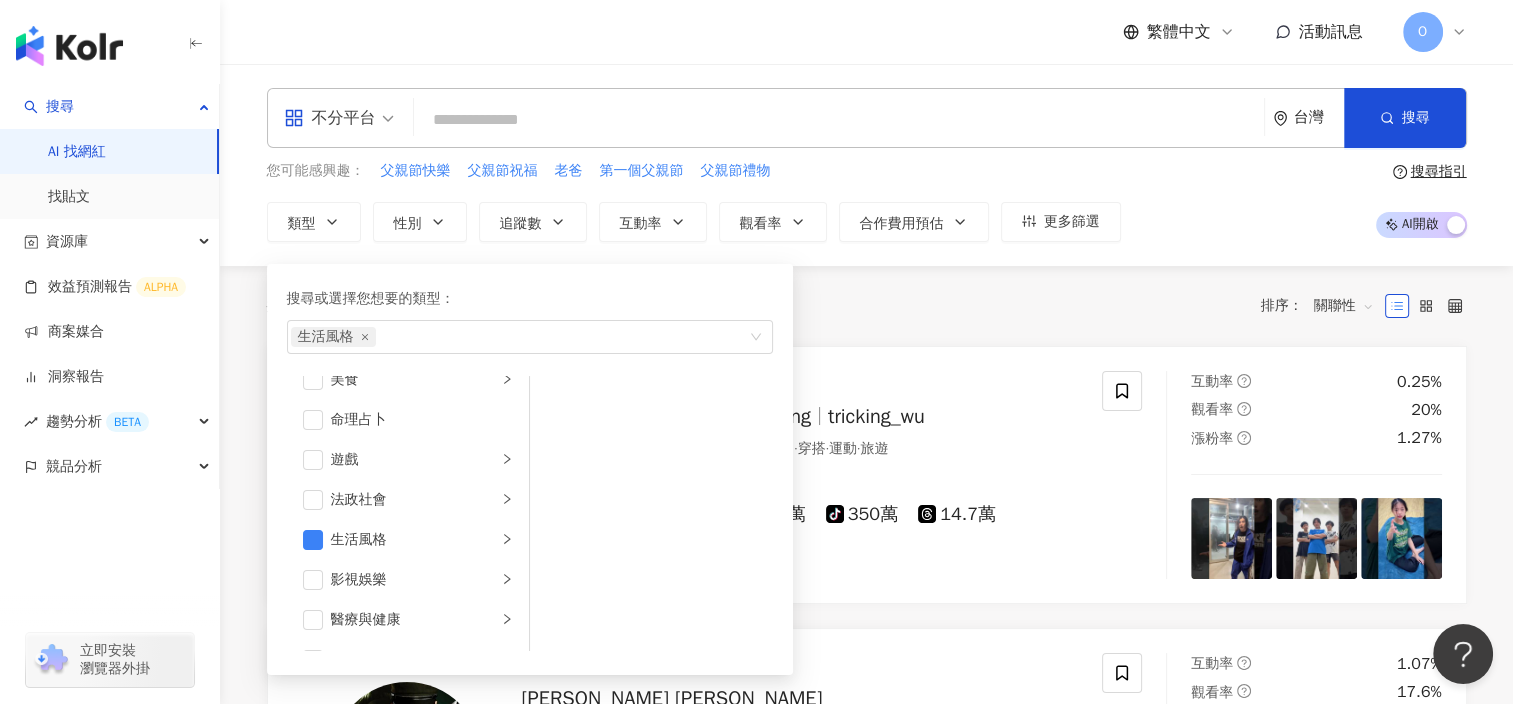 click on "共  10,000+  筆 排序： 關聯性" at bounding box center [867, 306] 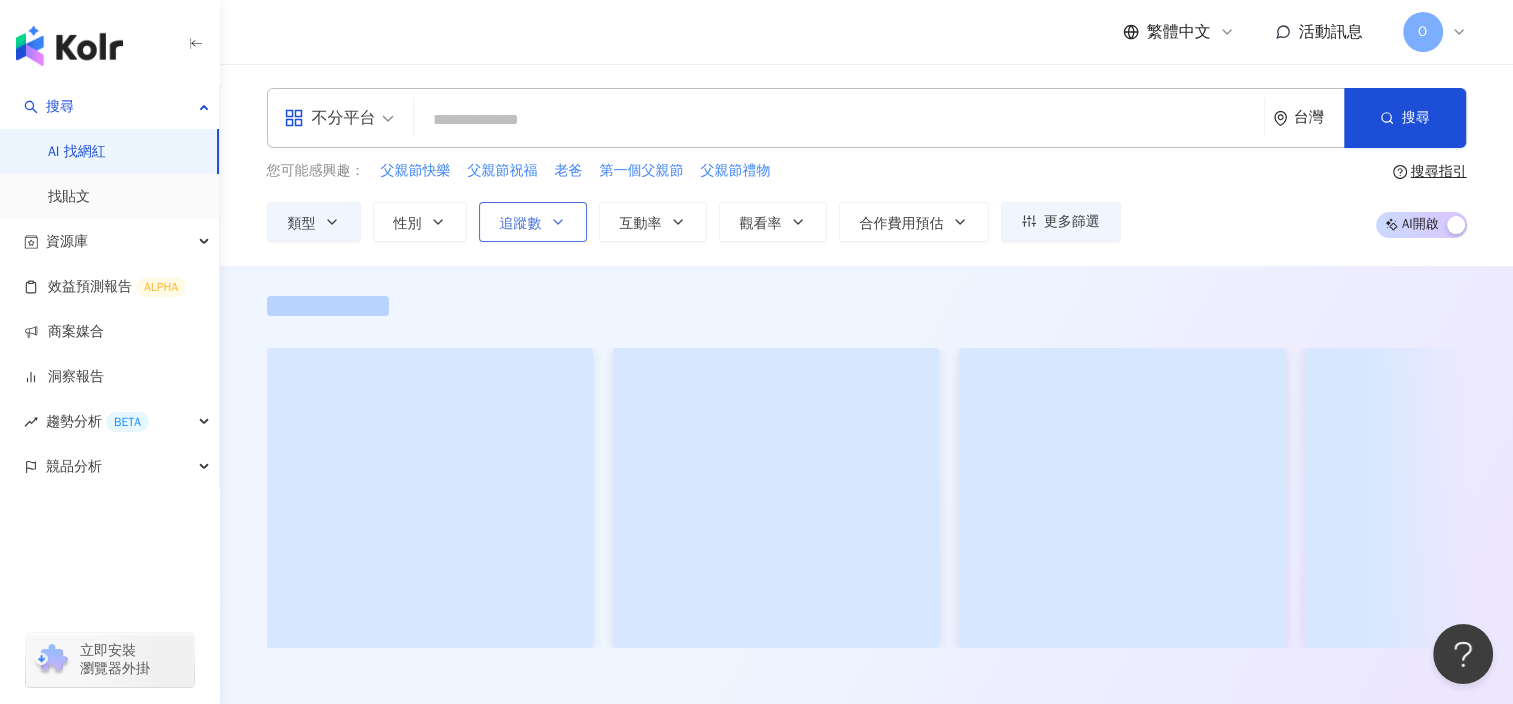 click 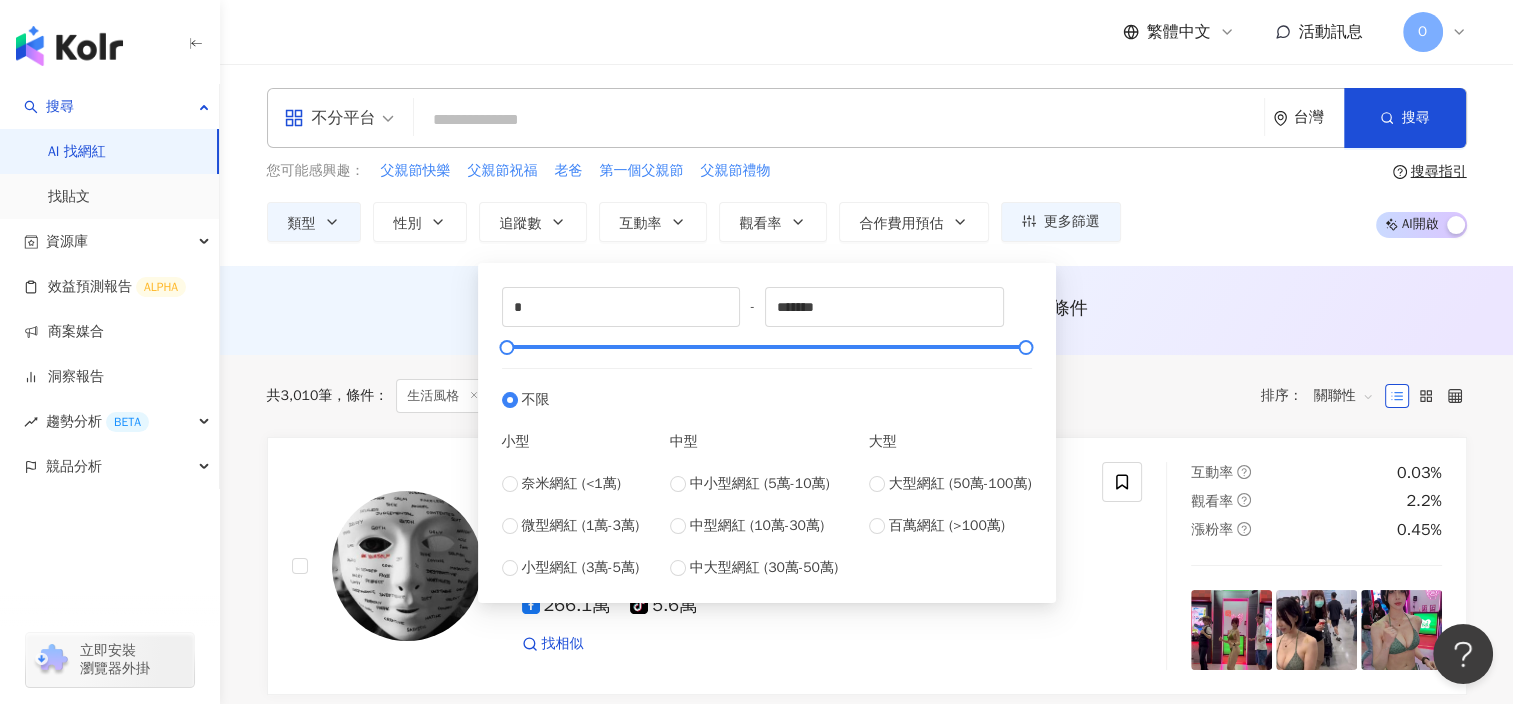 click on "AI 推薦 ： 無結果，請嘗試搜尋其他語言關鍵字或條件" at bounding box center [866, 310] 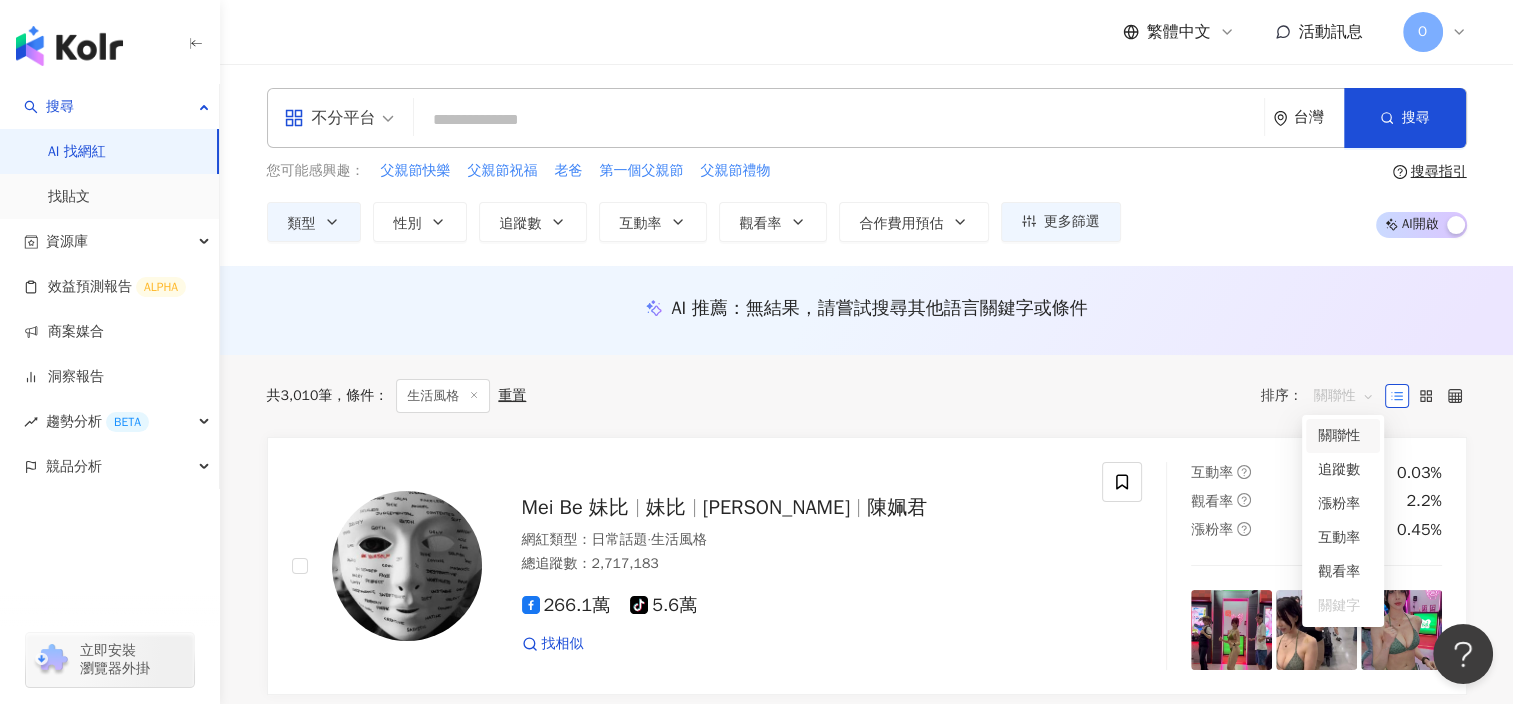 click on "關聯性" at bounding box center (1344, 396) 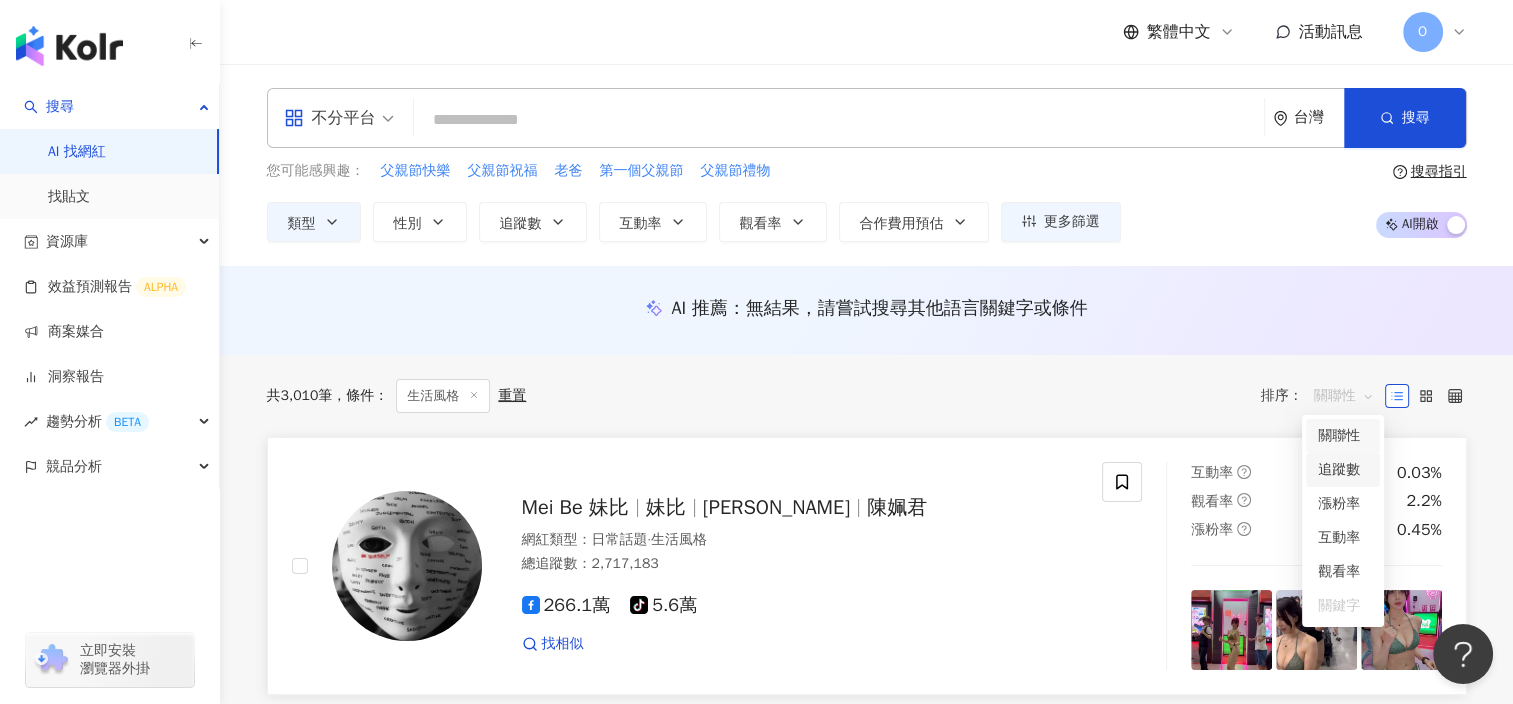 click on "追蹤數" at bounding box center (1343, 470) 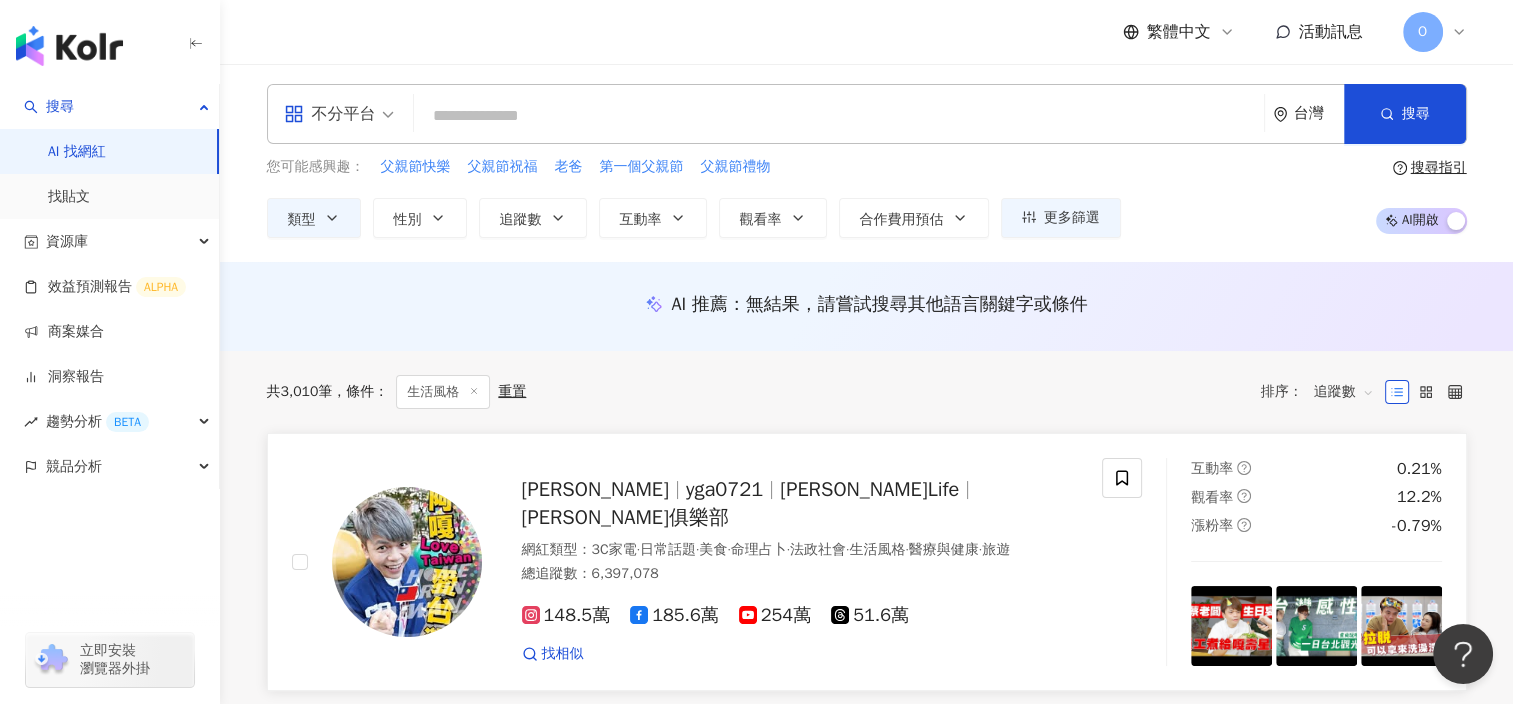 scroll, scrollTop: 0, scrollLeft: 0, axis: both 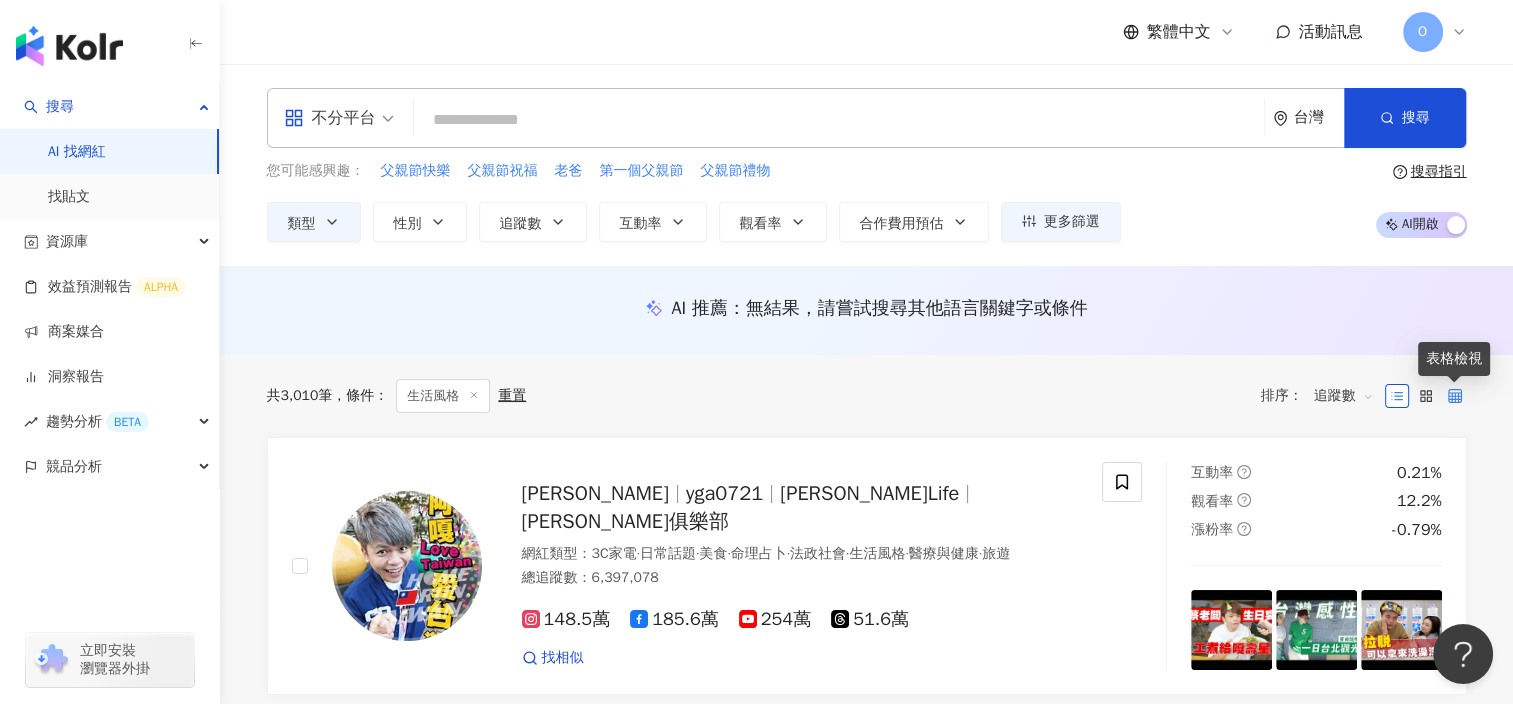 click 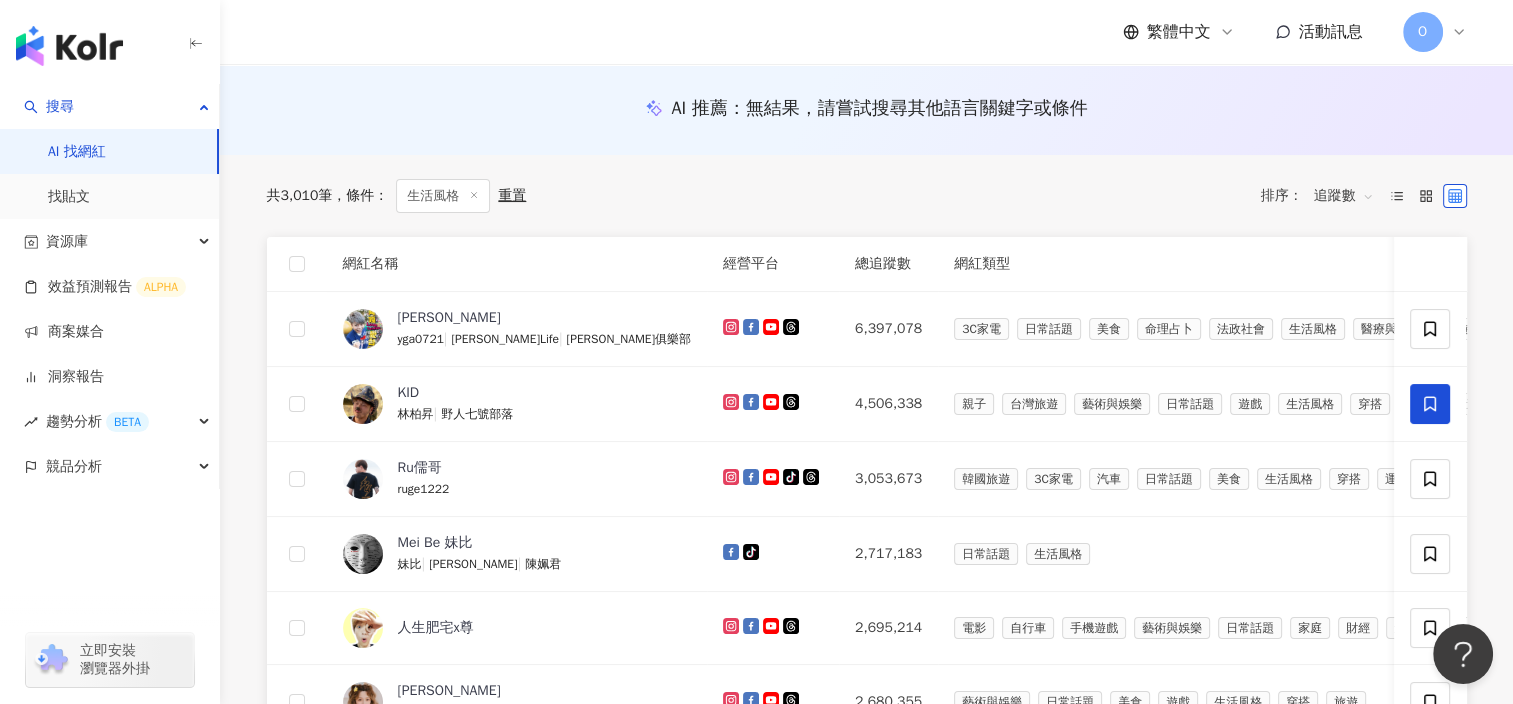 scroll, scrollTop: 0, scrollLeft: 0, axis: both 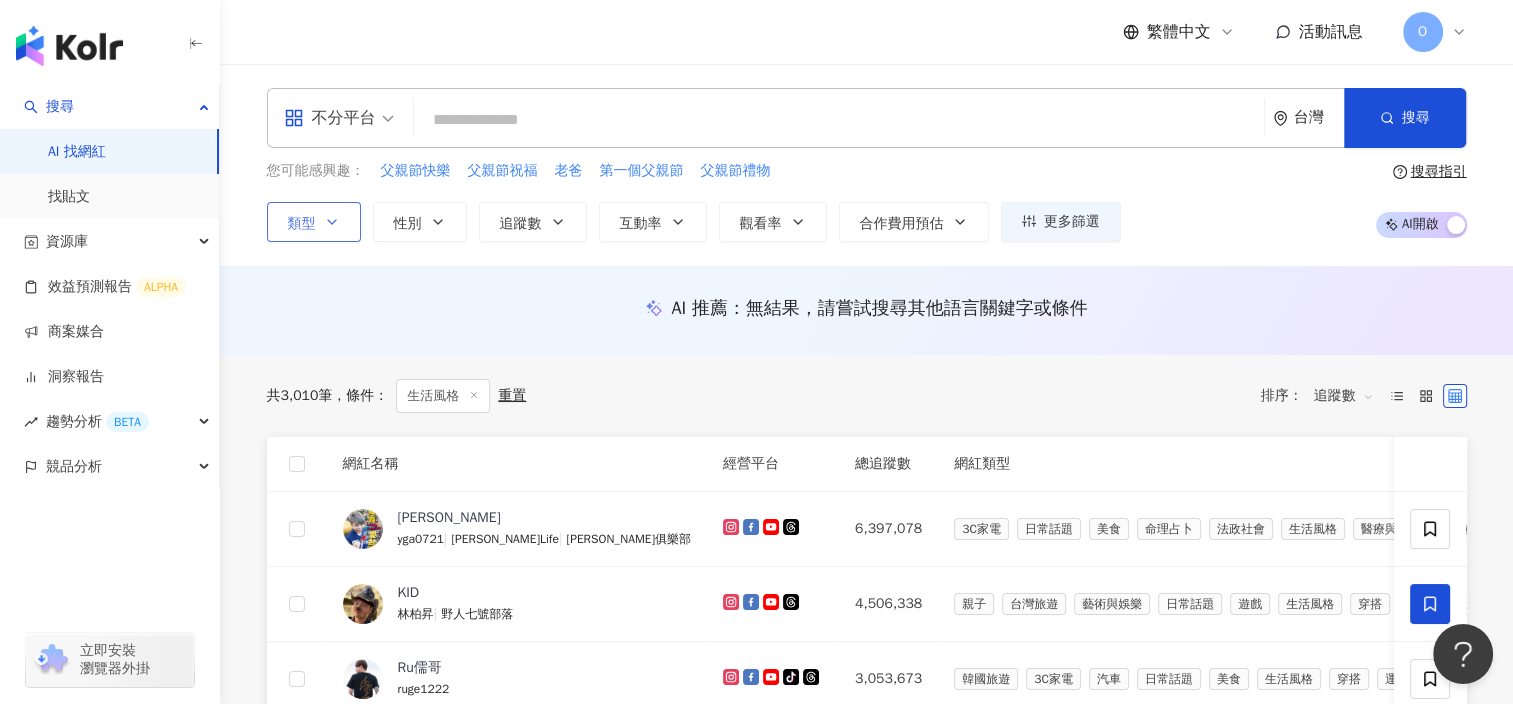 click 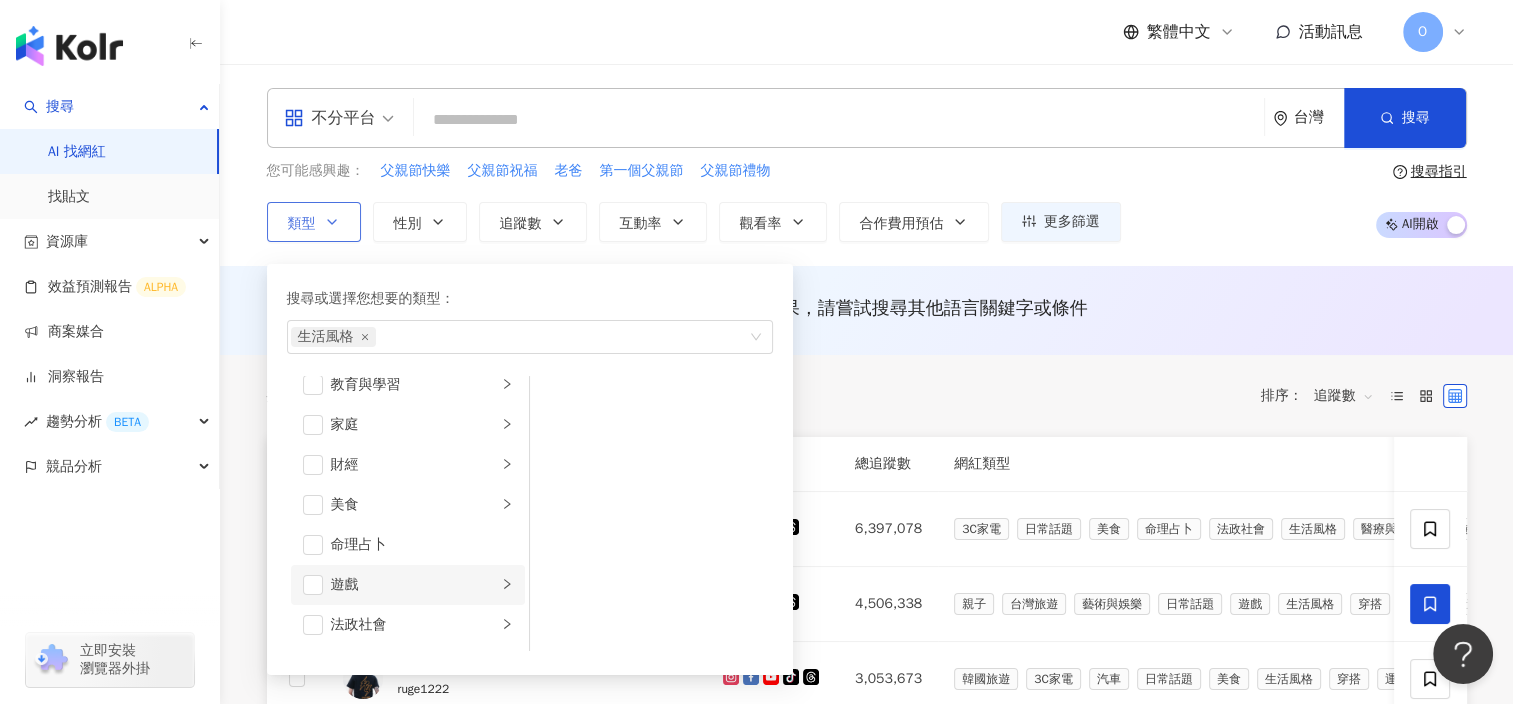 scroll, scrollTop: 200, scrollLeft: 0, axis: vertical 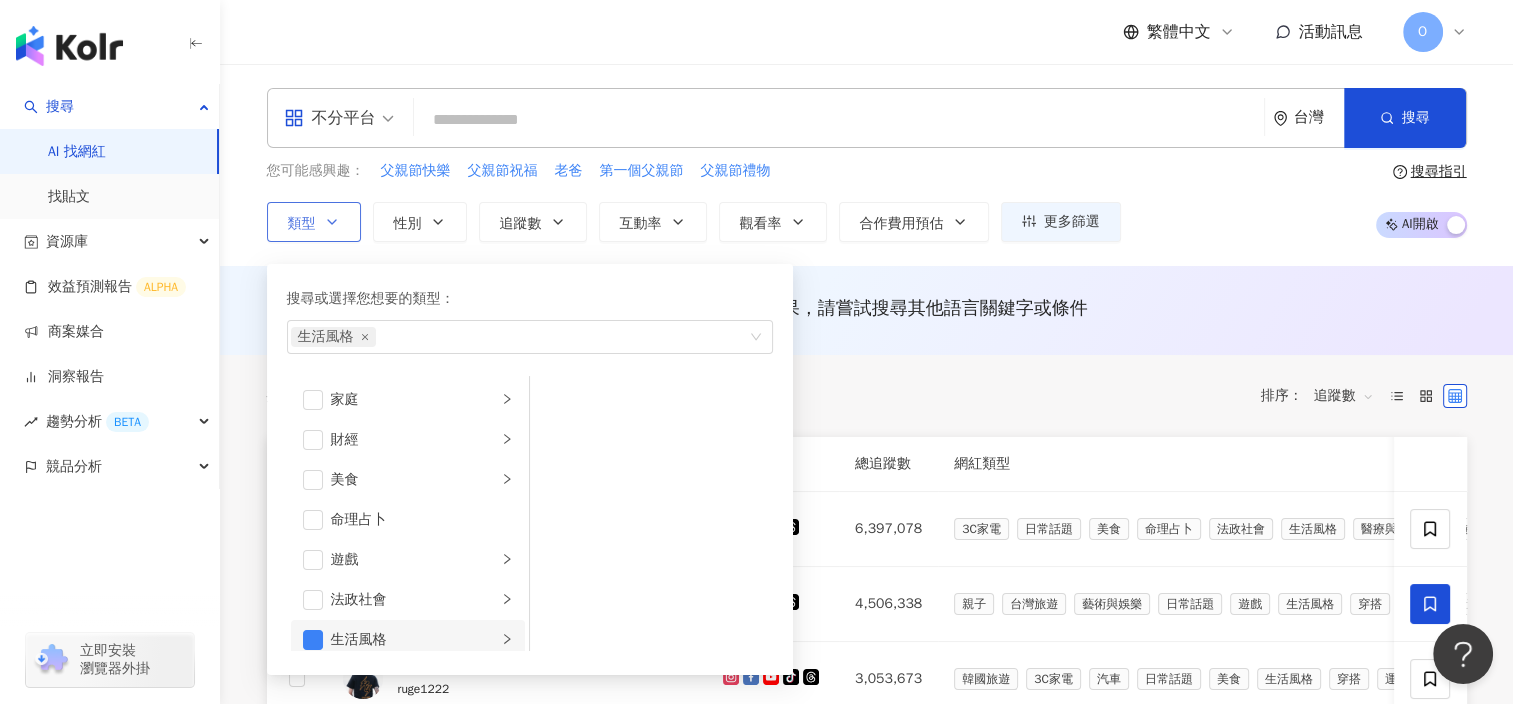 click 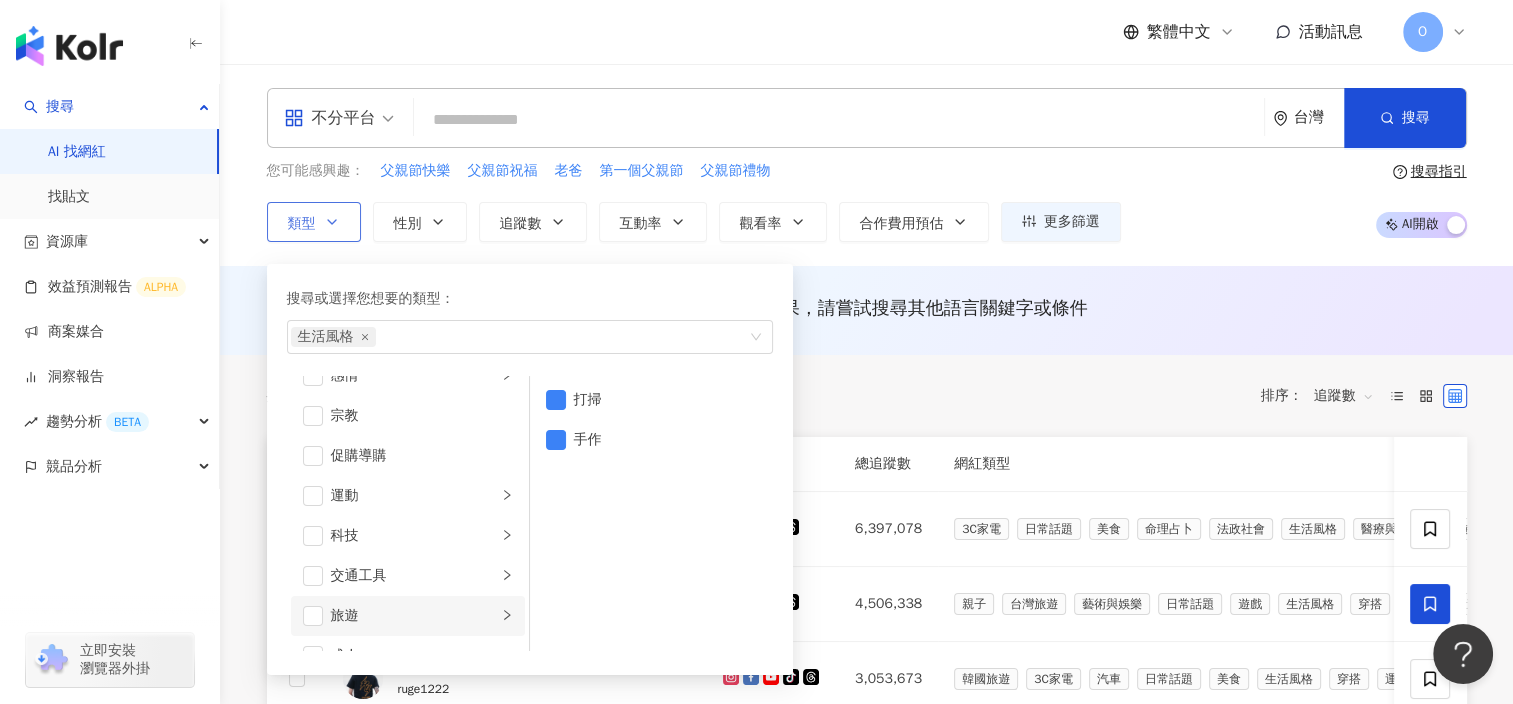 scroll, scrollTop: 692, scrollLeft: 0, axis: vertical 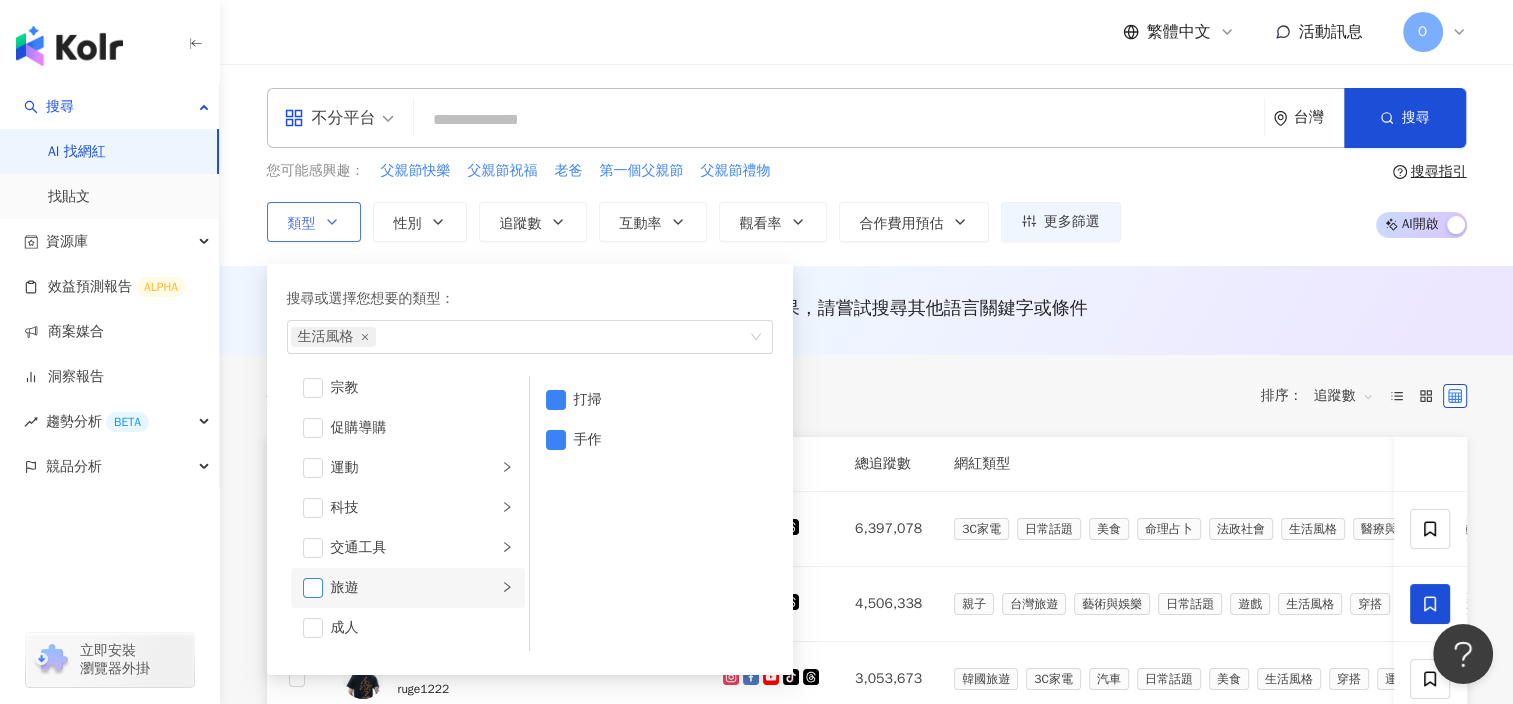 click at bounding box center (313, 588) 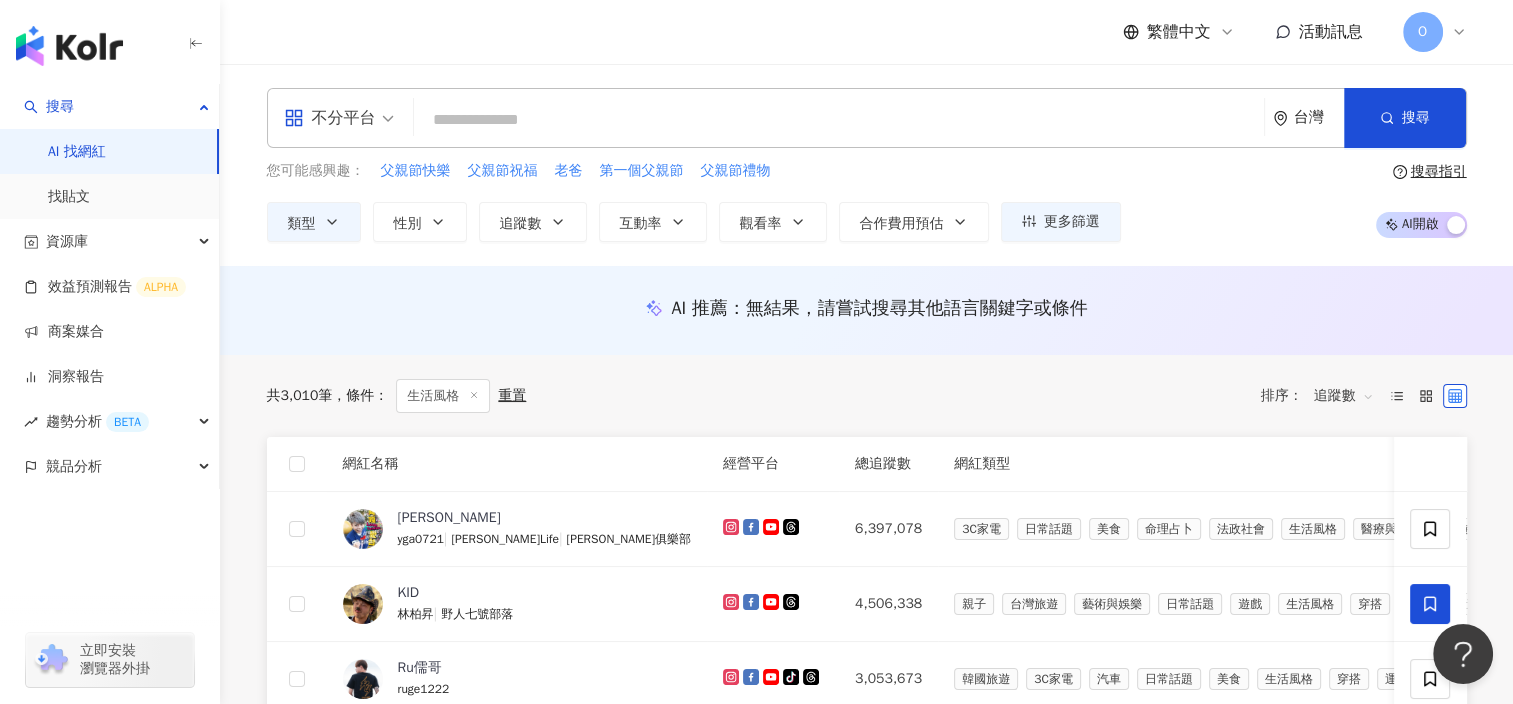 click on "共  3,010  筆 條件 ： 生活風格 重置 排序： 追蹤數" at bounding box center [867, 396] 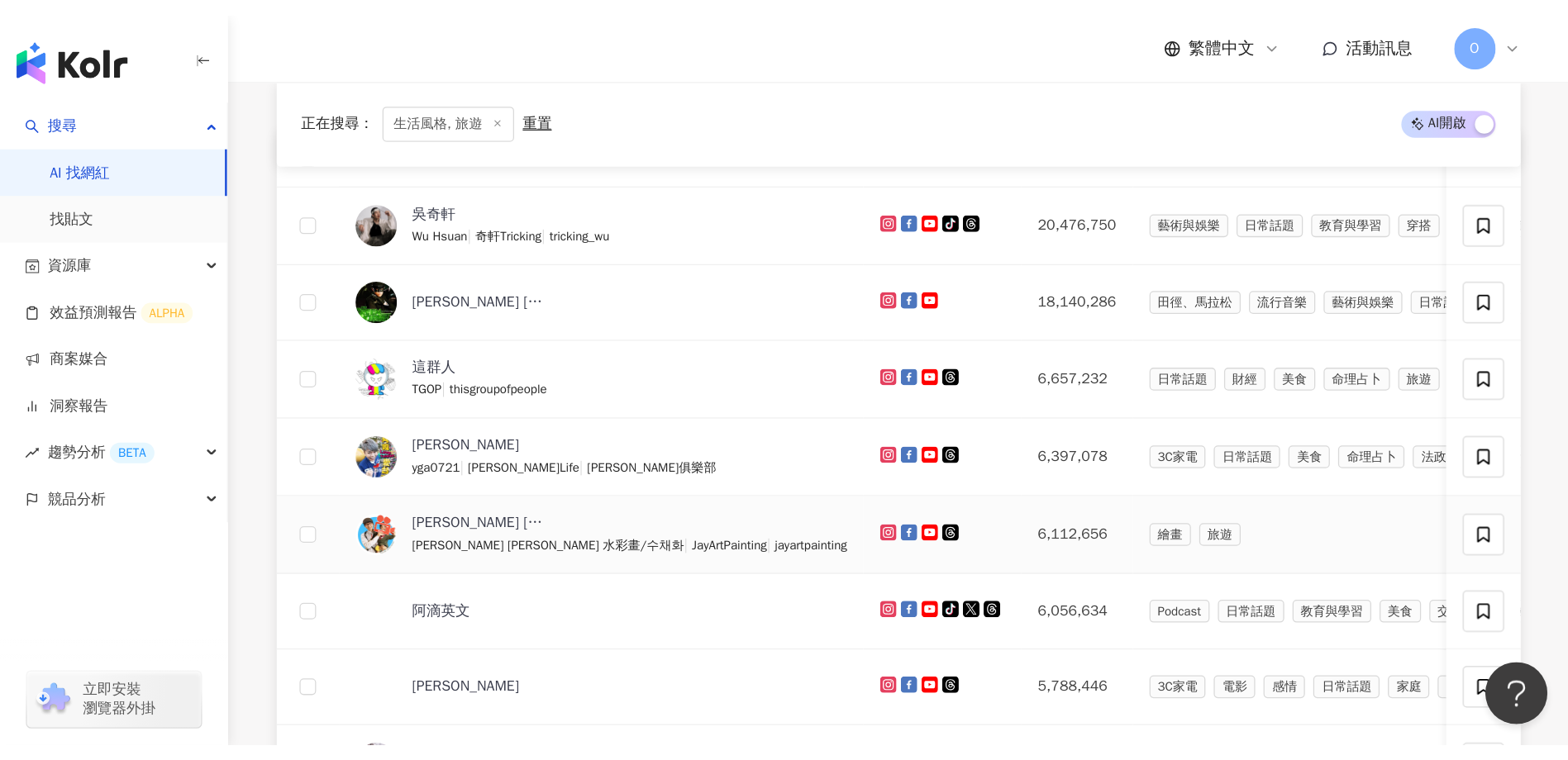 scroll, scrollTop: 496, scrollLeft: 0, axis: vertical 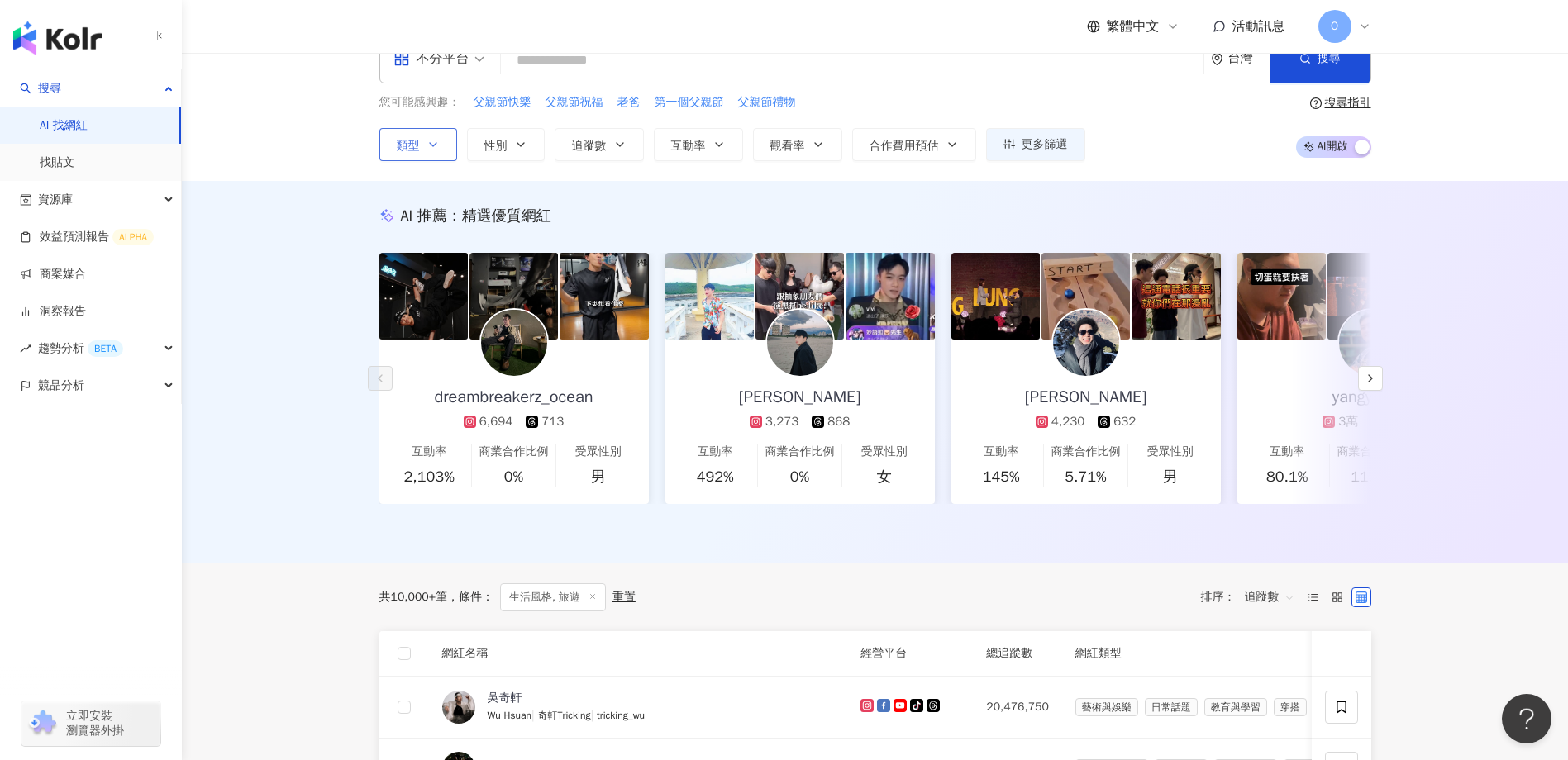 click 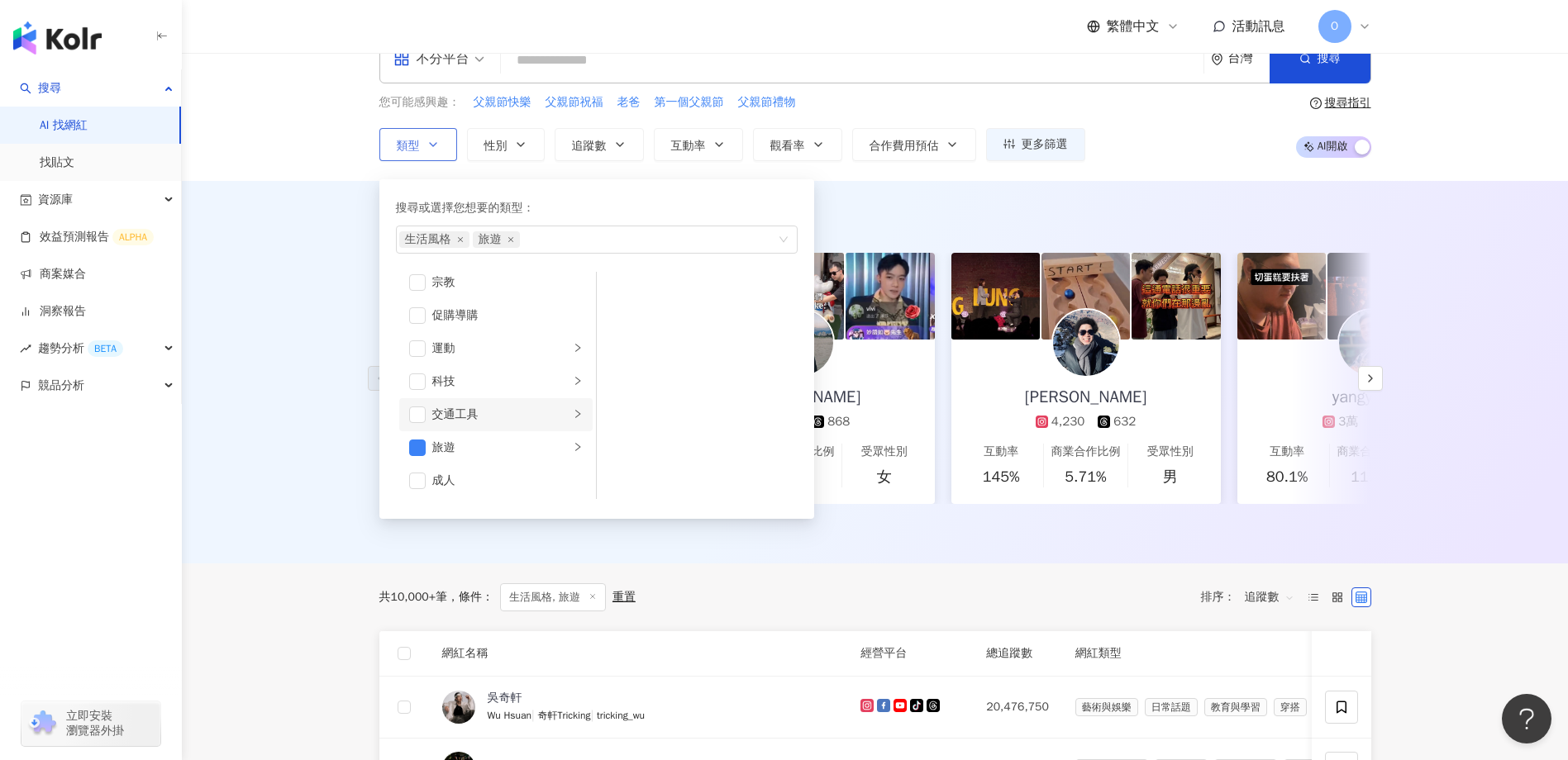 scroll, scrollTop: 572, scrollLeft: 0, axis: vertical 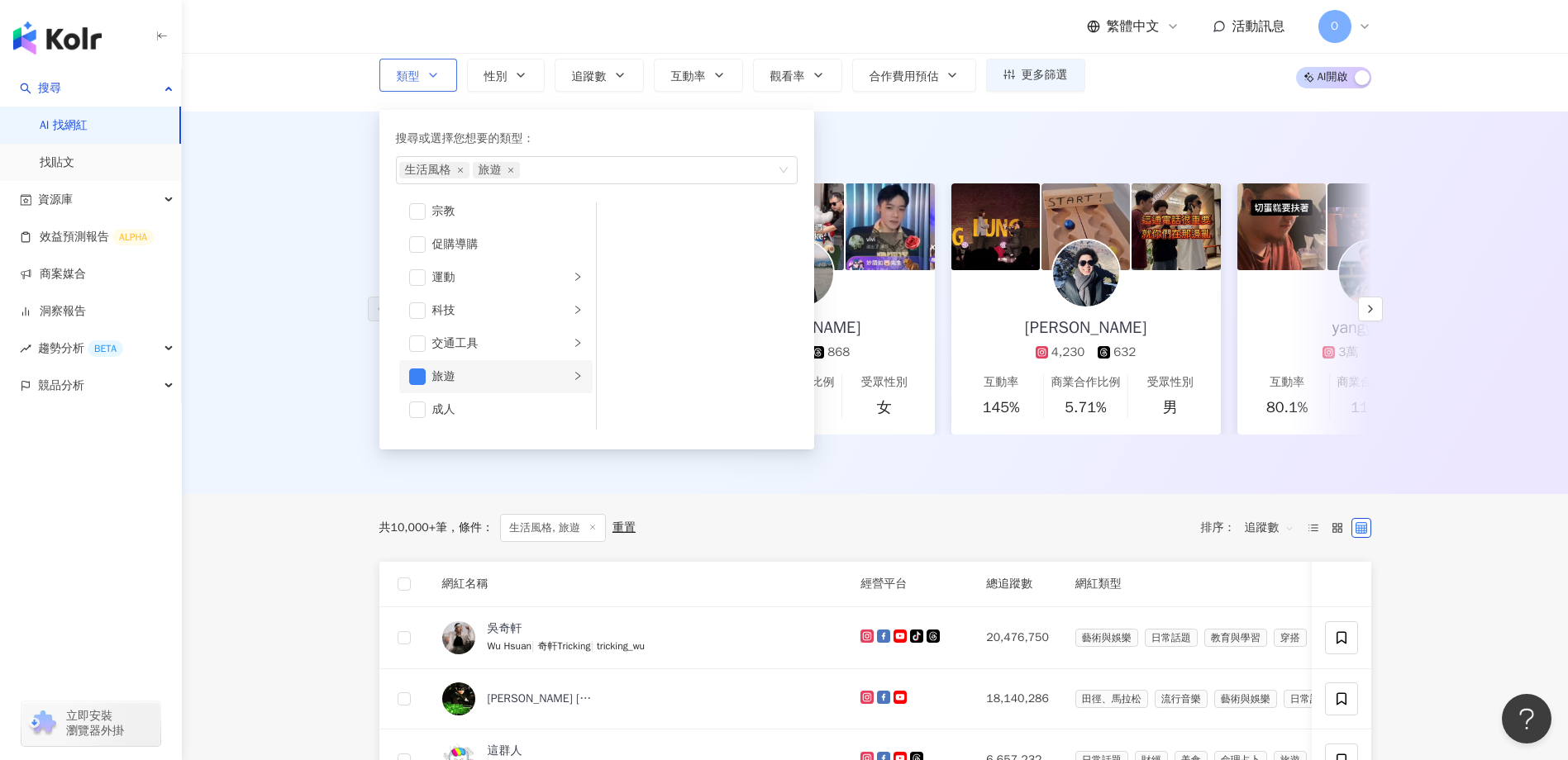 click on "不分平台 台灣 搜尋 您可能感興趣： 父親節快樂  父親節祝福  老爸  第一個父親節  父親節禮物  類型 搜尋或選擇您想要的類型： 生活風格 旅遊   藝術與娛樂 美妝時尚 氣候和環境 日常話題 教育與學習 家庭 財經 美食 命理占卜 遊戲 法政社會 生活風格 影視娛樂 醫療與健康 寵物 攝影 感情 宗教 促購導購 運動 科技 交通工具 旅遊 成人 性別 追蹤數 互動率 觀看率 合作費用預估  更多篩選 *  -  ******* 不限 小型 奈米網紅 (<1萬) 微型網紅 (1萬-3萬) 小型網紅 (3萬-5萬) 中型 中小型網紅 (5萬-10萬) 中型網紅 (10萬-30萬) 中大型網紅 (30萬-50萬) 大型 大型網紅 (50萬-100萬) 百萬網紅 (>100萬) 搜尋指引 AI  開啟 AI  關閉 AI 推薦 ： 精選優質網紅 dreambreakerz_ocean 6,694 713 互動率 2,103% 商業合作比例 0% 受眾性別 男 朱奕勳 3,273 868 互動率 492% 商業合作比例 0% 受眾性別 女 陳柏帆 4,230 632 互動率" at bounding box center (875, 885) 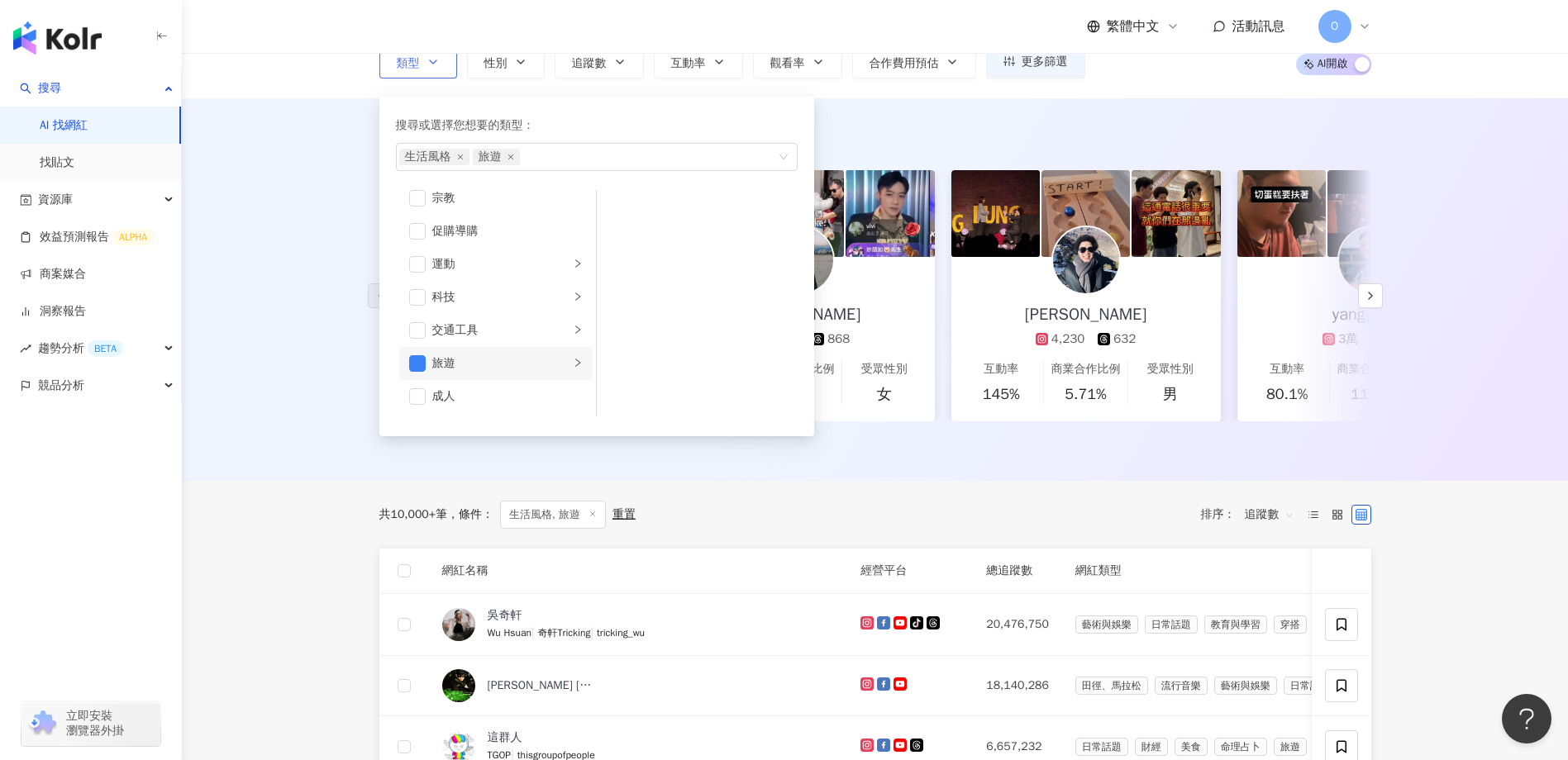 click 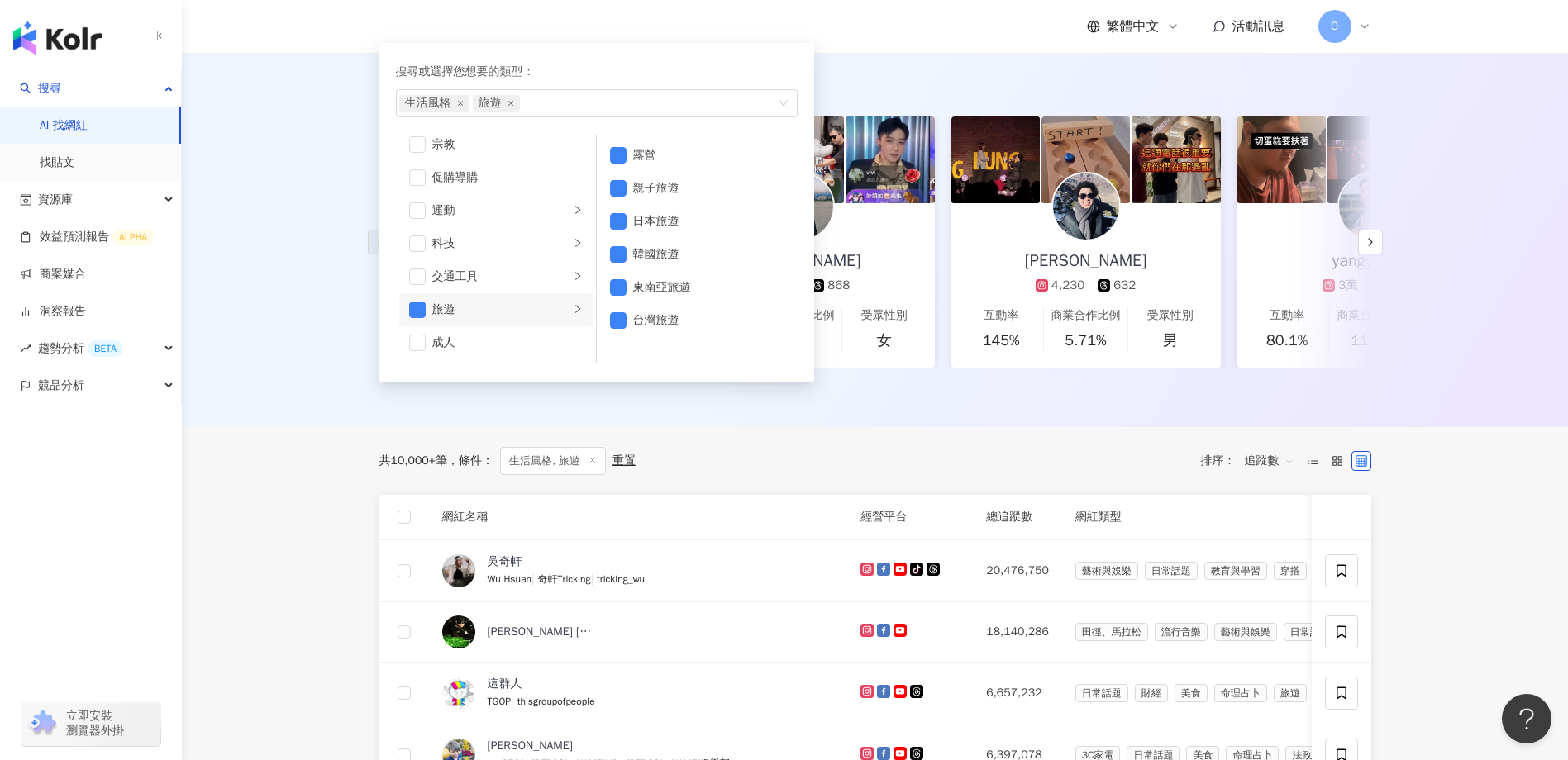 scroll, scrollTop: 204, scrollLeft: 0, axis: vertical 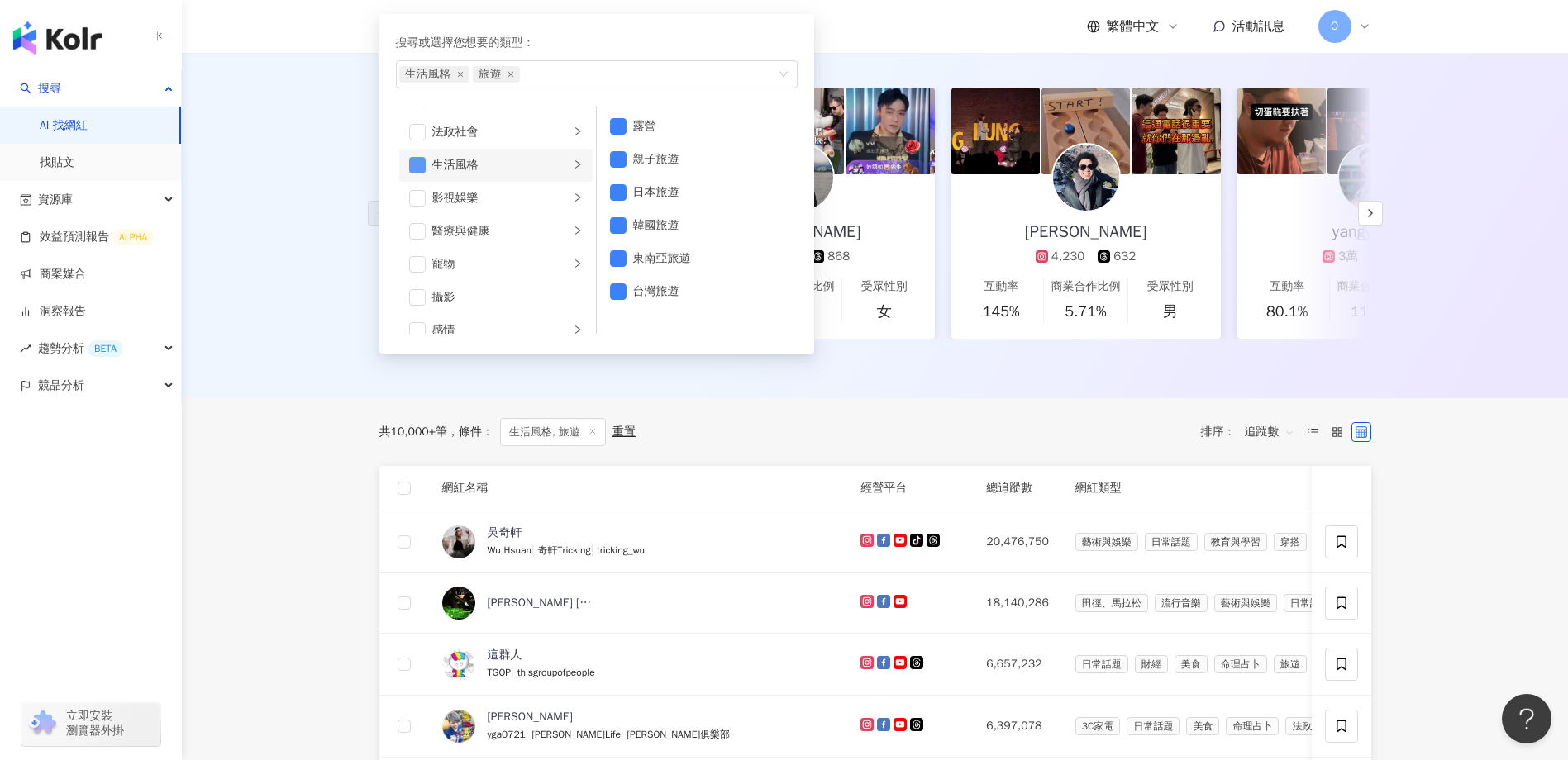 click at bounding box center [417, 165] 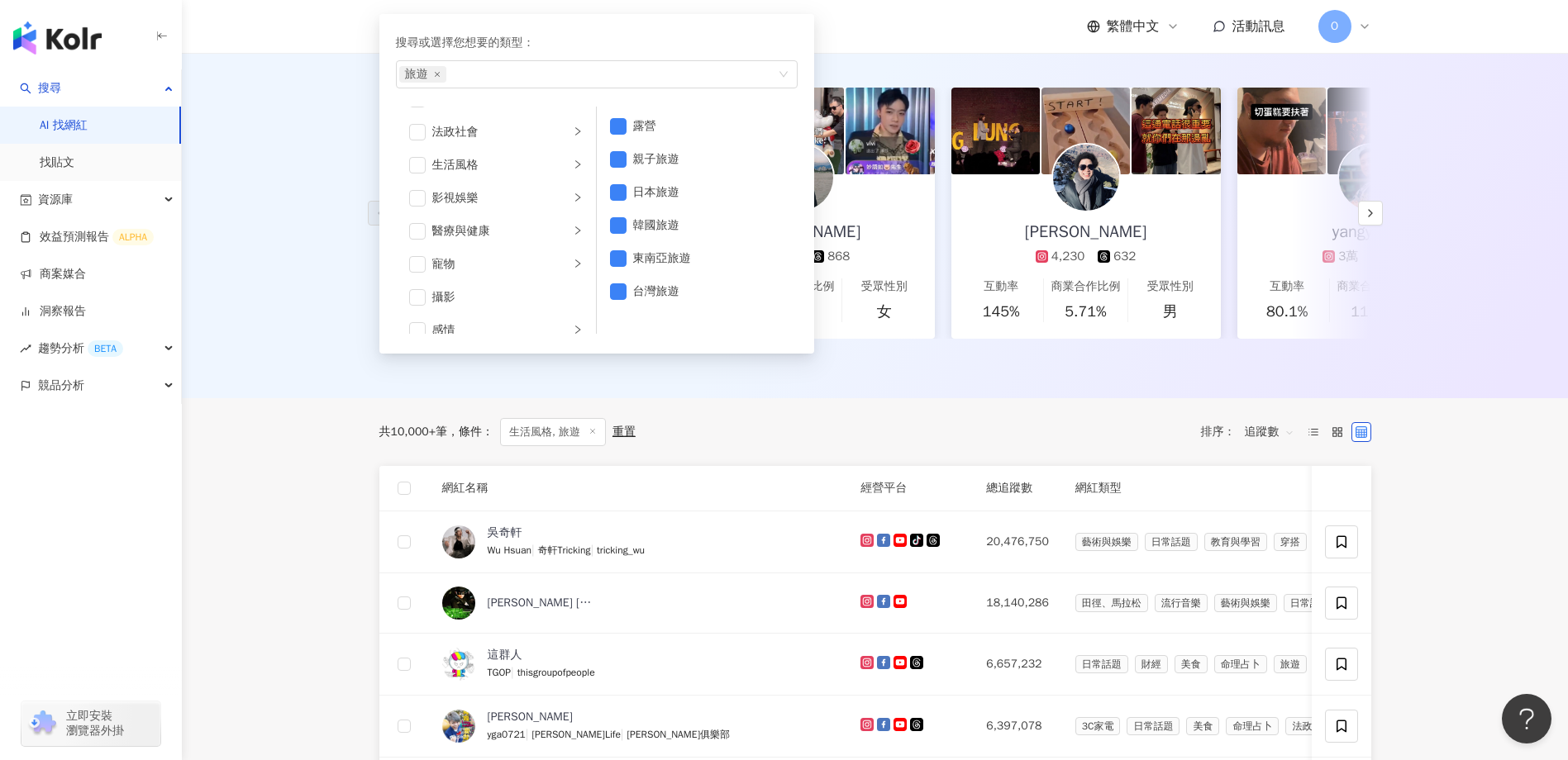 click on "不分平台 台灣 搜尋 您可能感興趣： 父親節快樂  父親節祝福  老爸  第一個父親節  父親節禮物  類型 搜尋或選擇您想要的類型： 旅遊   藝術與娛樂 美妝時尚 氣候和環境 日常話題 教育與學習 家庭 財經 美食 命理占卜 遊戲 法政社會 生活風格 影視娛樂 醫療與健康 寵物 攝影 感情 宗教 促購導購 運動 科技 交通工具 旅遊 成人 露營 親子旅遊 日本旅遊 韓國旅遊 東南亞旅遊 台灣旅遊 性別 追蹤數 互動率 觀看率 合作費用預估  更多篩選 *  -  ******* 不限 小型 奈米網紅 (<1萬) 微型網紅 (1萬-3萬) 小型網紅 (3萬-5萬) 中型 中小型網紅 (5萬-10萬) 中型網紅 (10萬-30萬) 中大型網紅 (30萬-50萬) 大型 大型網紅 (50萬-100萬) 百萬網紅 (>100萬) 搜尋指引 AI  開啟 AI  關閉 AI 推薦 ： 精選優質網紅 dreambreakerz_ocean 6,694 713 互動率 2,103% 商業合作比例 0% 受眾性別 男 朱奕勳 3,273 868 互動率 492% 0% 女" at bounding box center (875, 789) 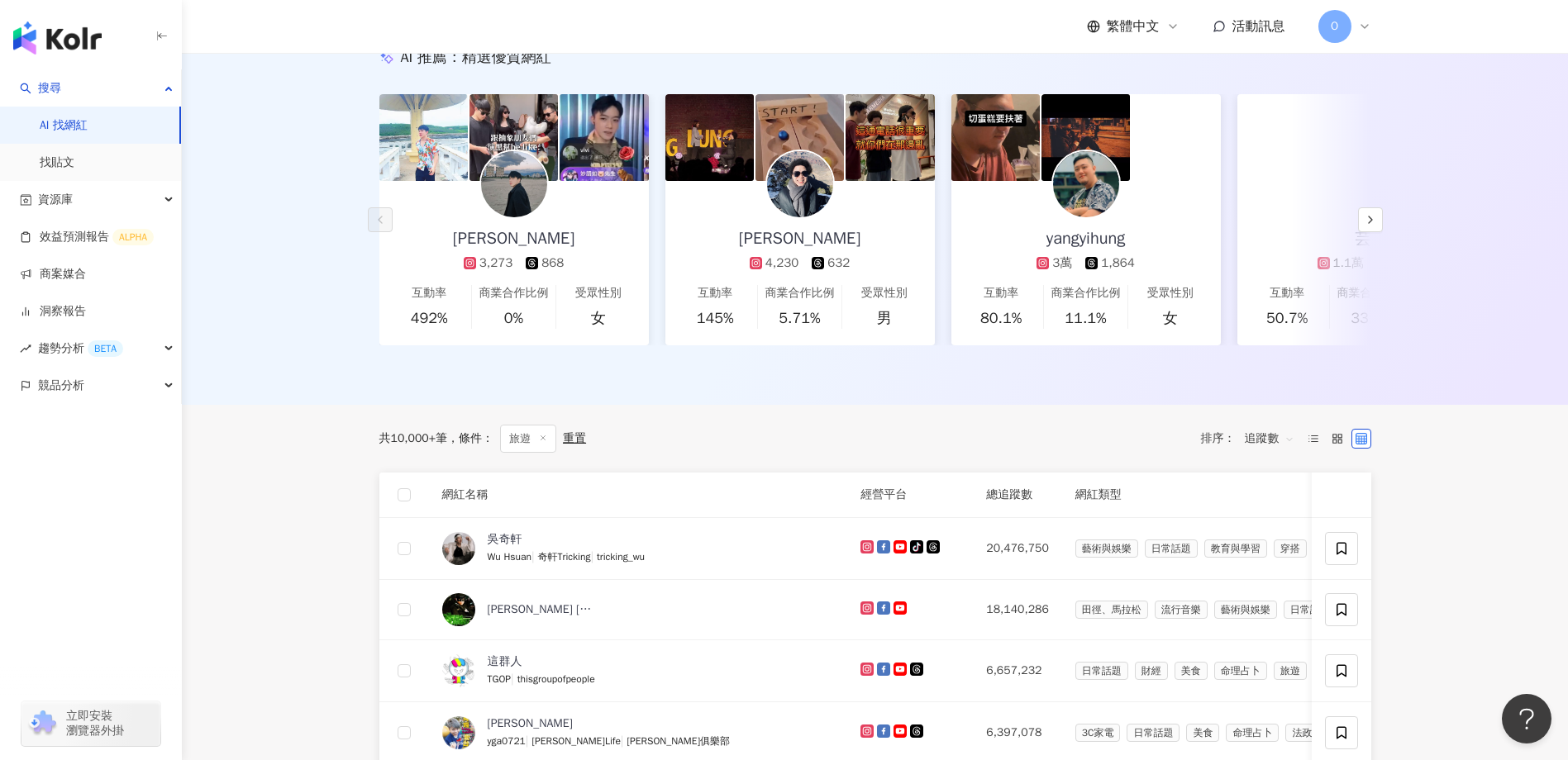 scroll, scrollTop: 0, scrollLeft: 0, axis: both 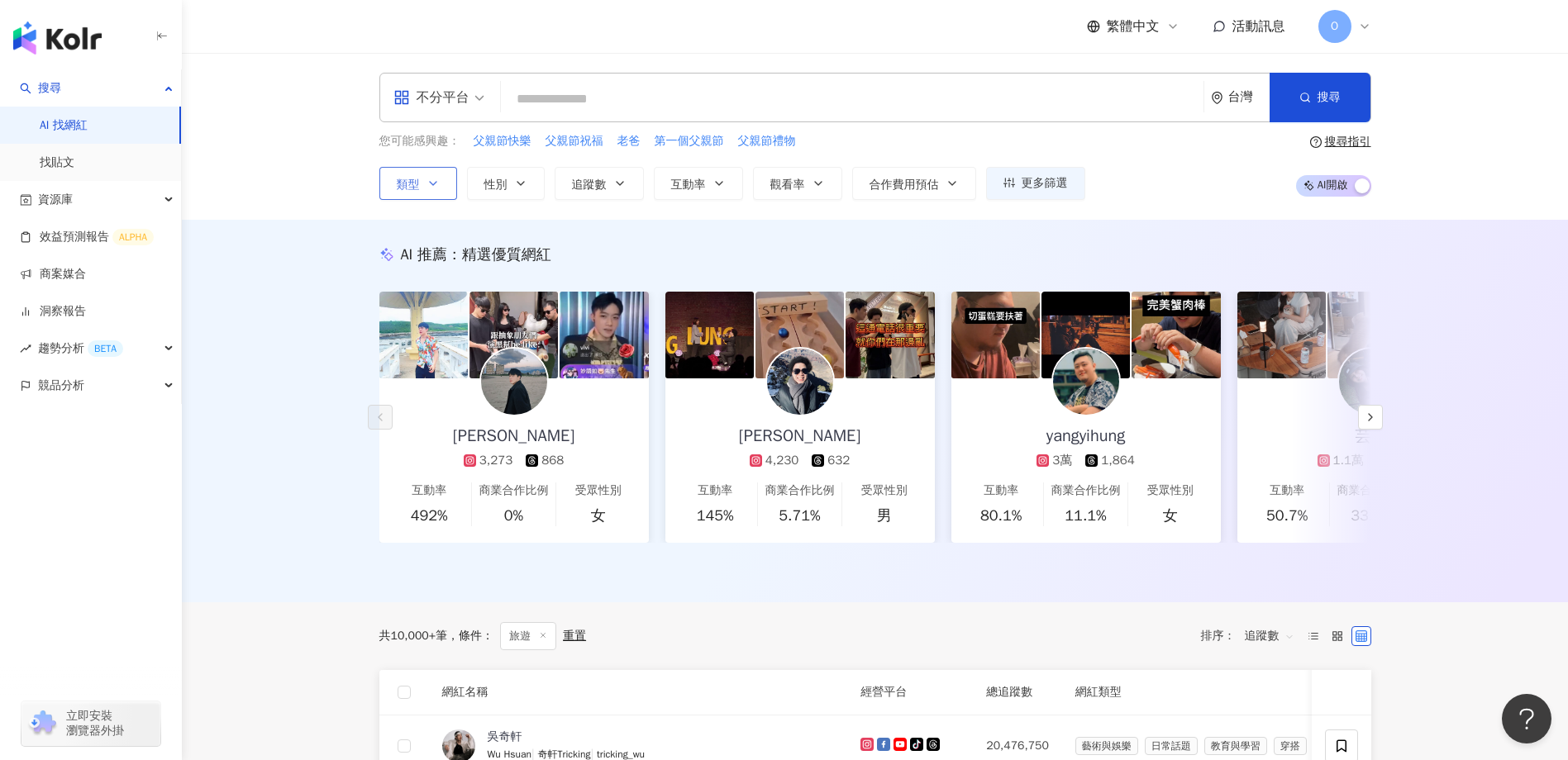 click 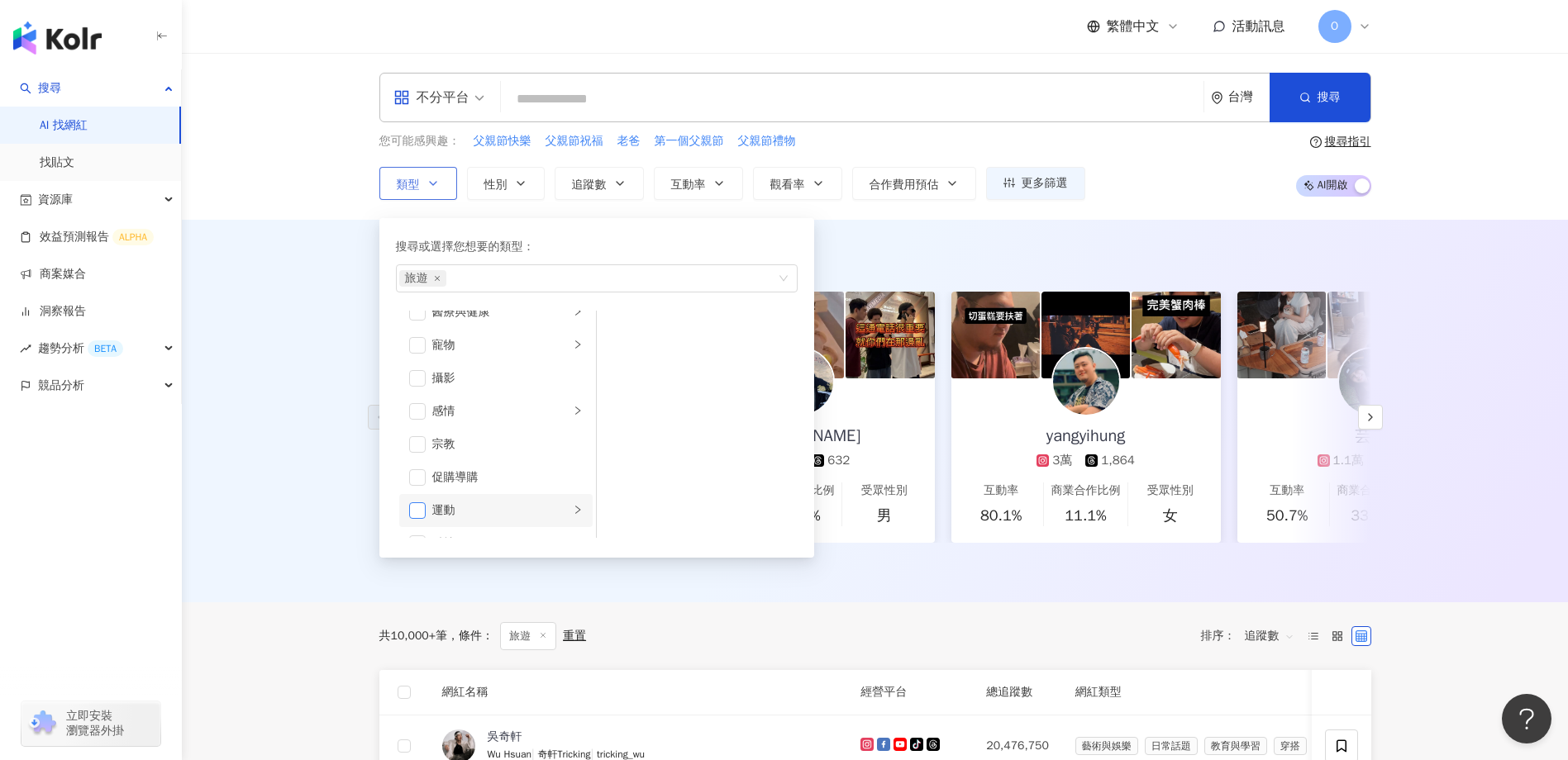 scroll, scrollTop: 325, scrollLeft: 0, axis: vertical 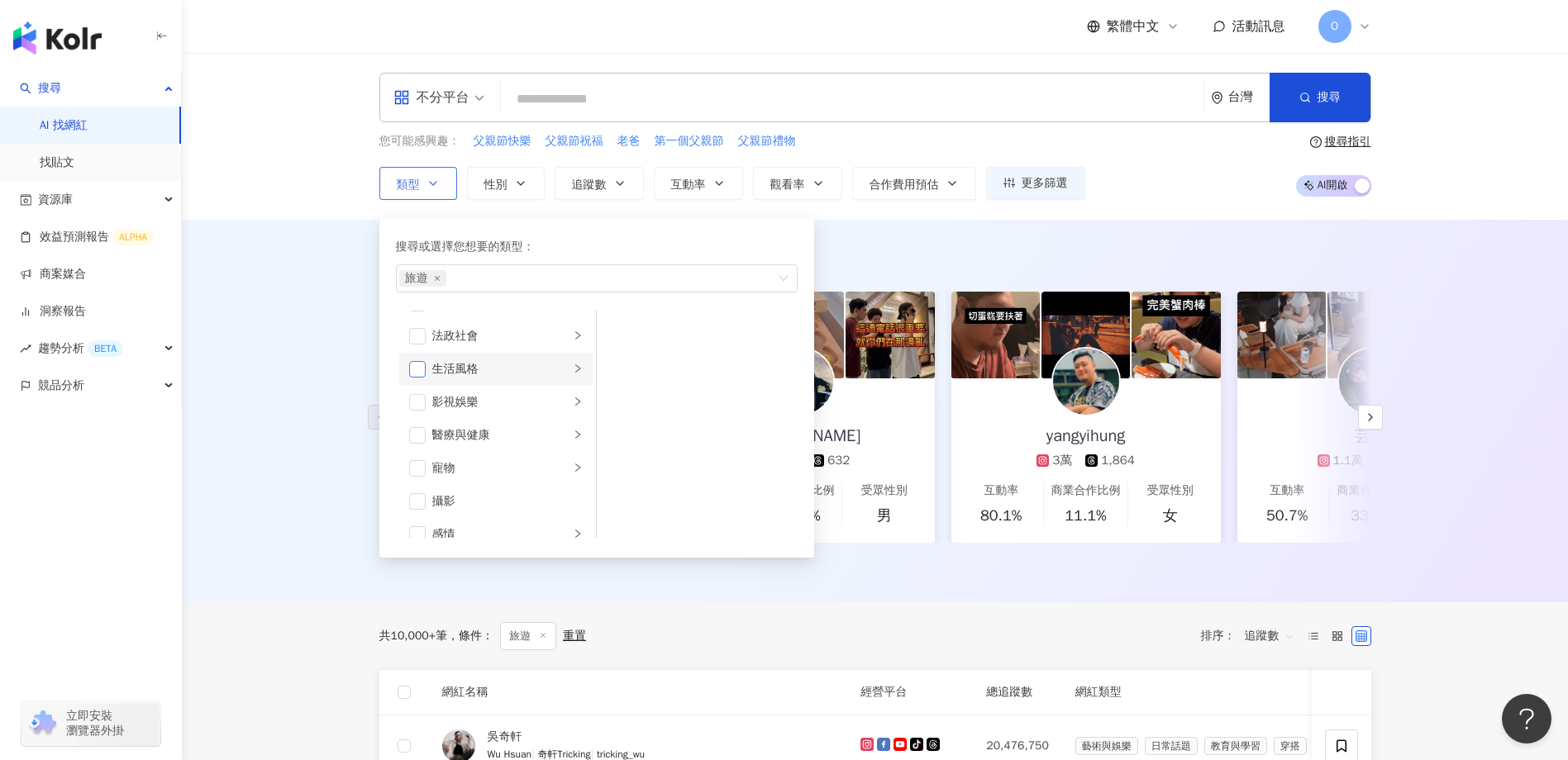 click at bounding box center (417, 369) 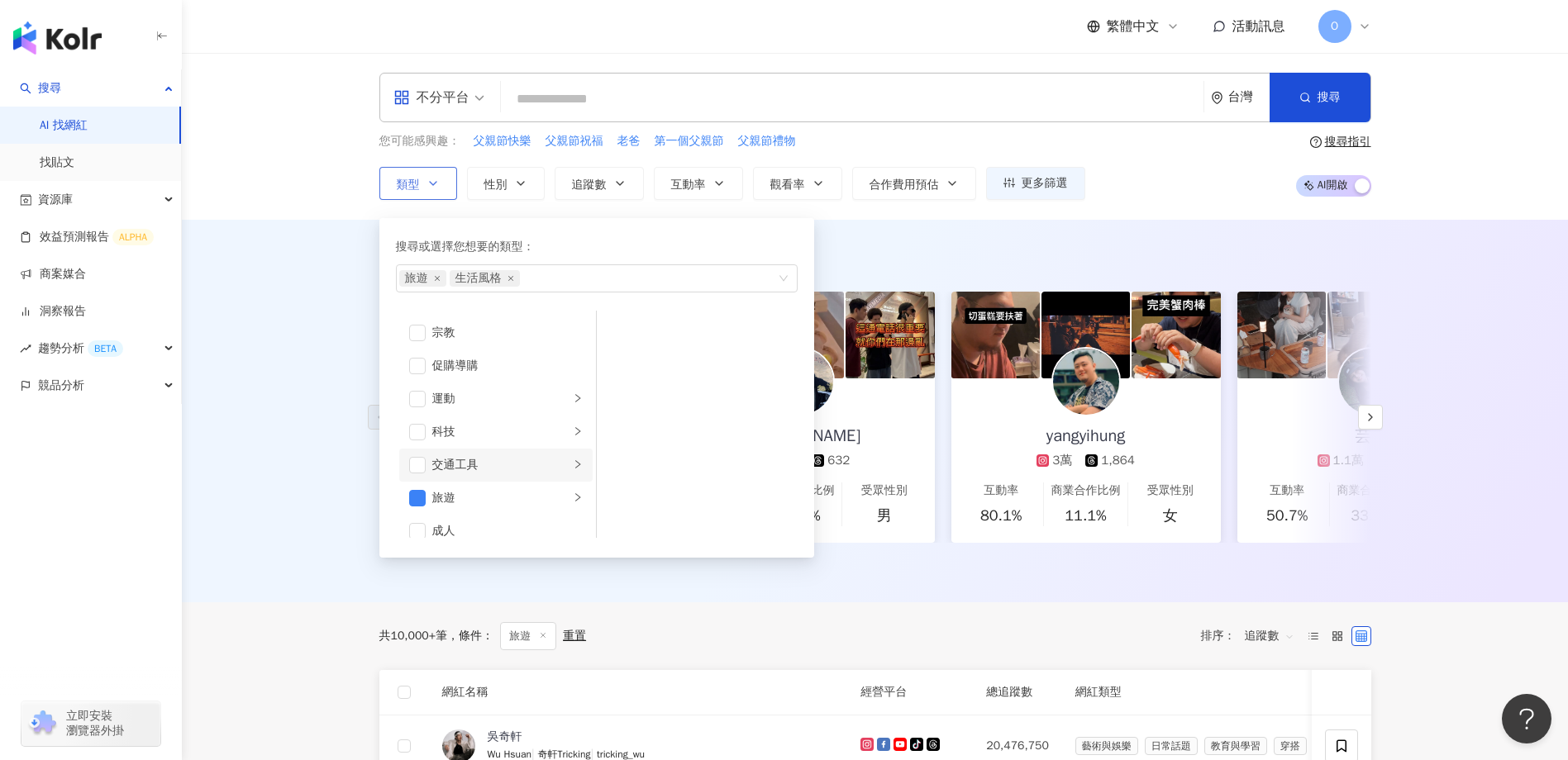 scroll, scrollTop: 572, scrollLeft: 0, axis: vertical 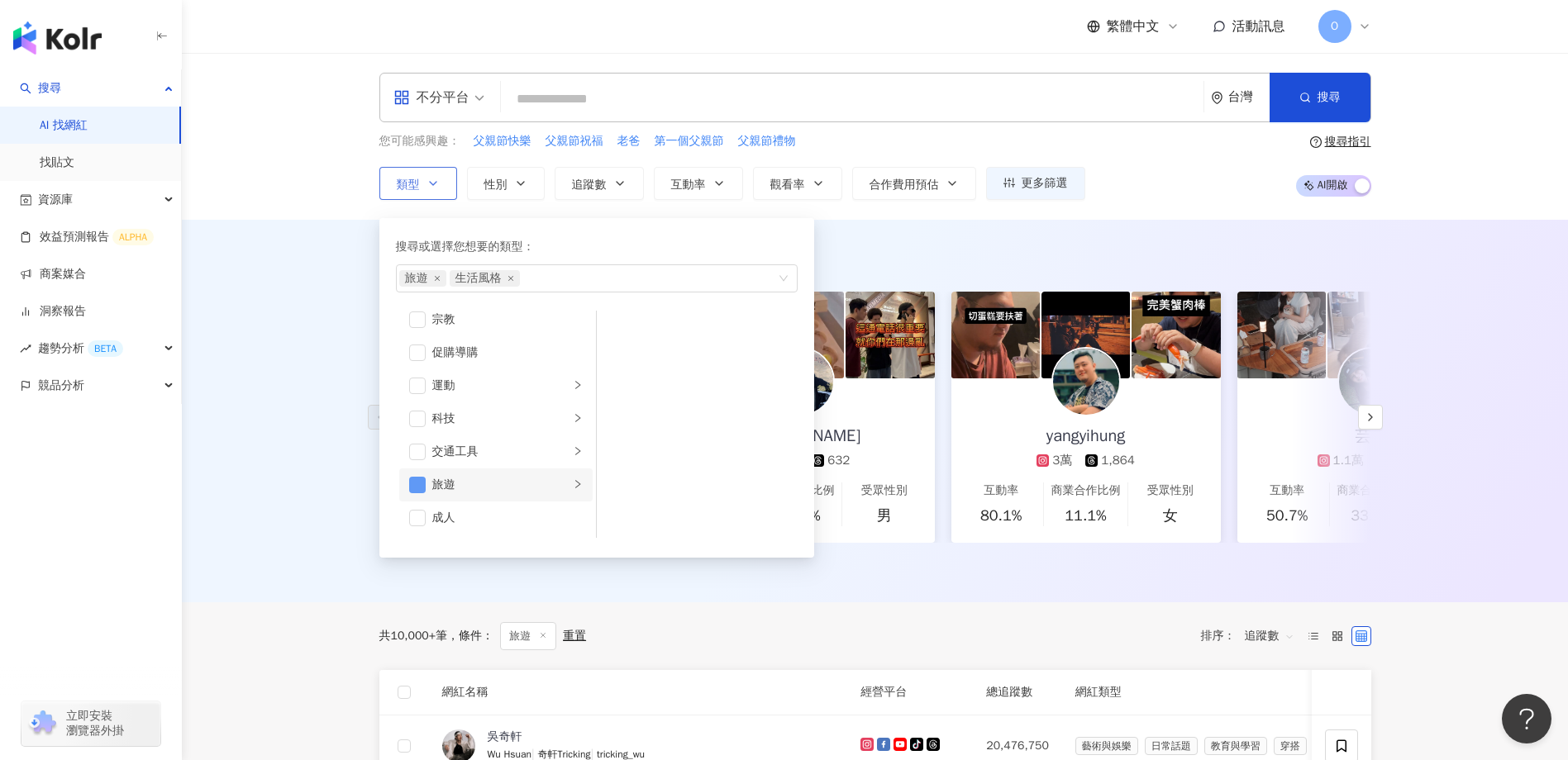 click at bounding box center (417, 485) 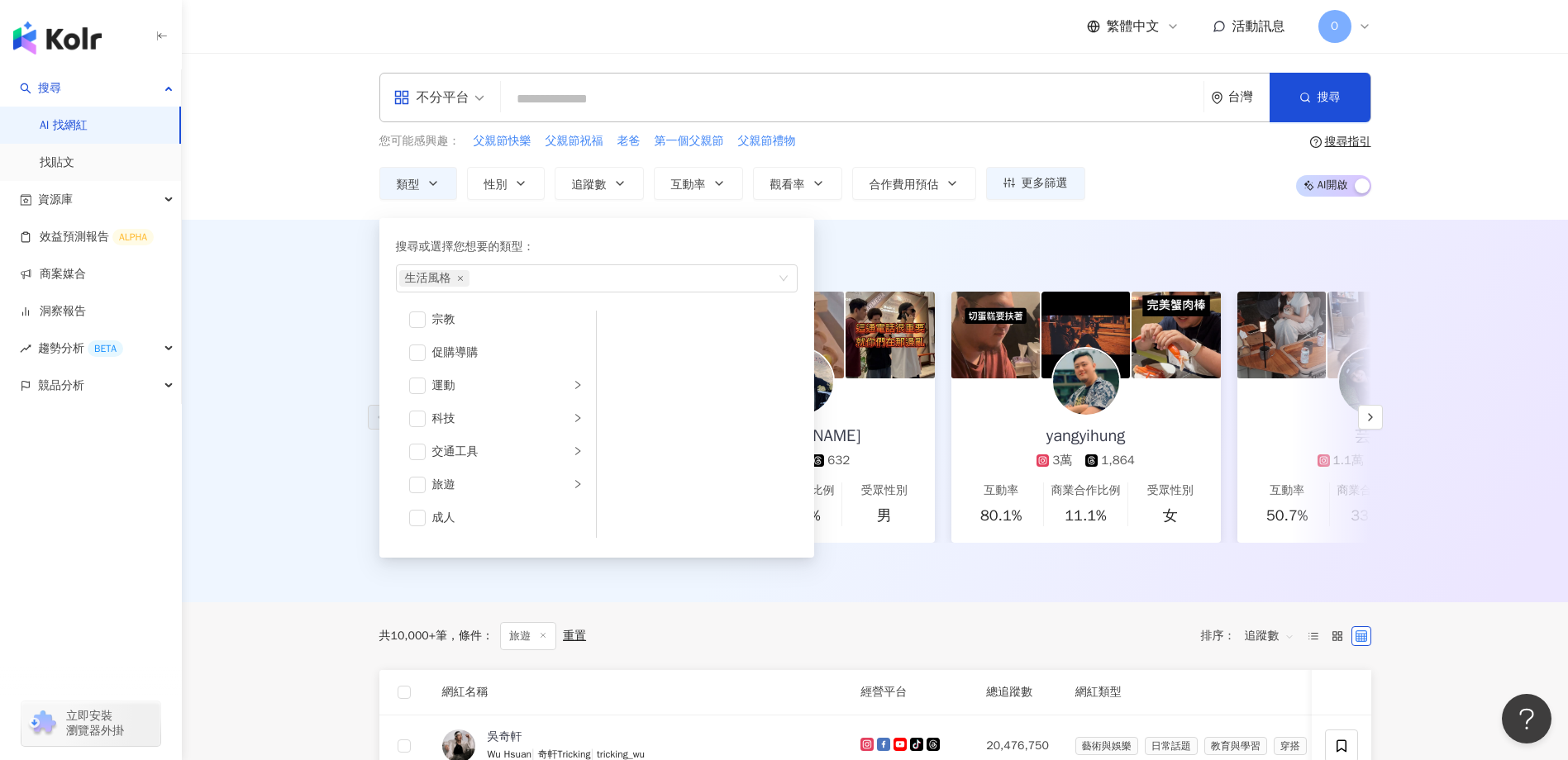 click on "AI 推薦 ： 精選優質網紅 朱奕勳 3,273 868 互動率 492% 商業合作比例 0% 受眾性別 女 陳柏帆 4,230 632 互動率 145% 商業合作比例 5.71% 受眾性別 男 yangyihung 3萬 1,864 互動率 80.1% 商業合作比例 11.1% 受眾性別 女 芸芸 1.1萬 8,842 互動率 50.7% 商業合作比例 33.3% 受眾性別 男 好日子不打烊 3.8萬 互動率 48.4% 商業合作比例 18.2% 受眾性別 女 sanmoel 1.1萬 1,441 互動率 47.9% 商業合作比例 0% 受眾性別 男 黎曄ya 9,982 1,760 1,067 互動率 43.3% 商業合作比例 13% 受眾性別 無資料 evahuang__2020 2,733 406 互動率 41.1% 商業合作比例 0% 受眾性別 女 紀芃彣 2,552 3,994 互動率 40.7% 商業合作比例 2.08% 受眾性別 女 Pon｜旅行食記｜豐盛生活 ｜穿搭分享 13萬 互動率 34.4% 商業合作比例 34.5% 受眾性別 女 哈士奇 4.8萬 3.1萬 互動率 34.3% 商業合作比例 10% 受眾性別 女 王亮尹 13.8萬 620 tiktok-icon 28 4.3萬 互動率 33.6% 商業合作比例" at bounding box center (875, 411) 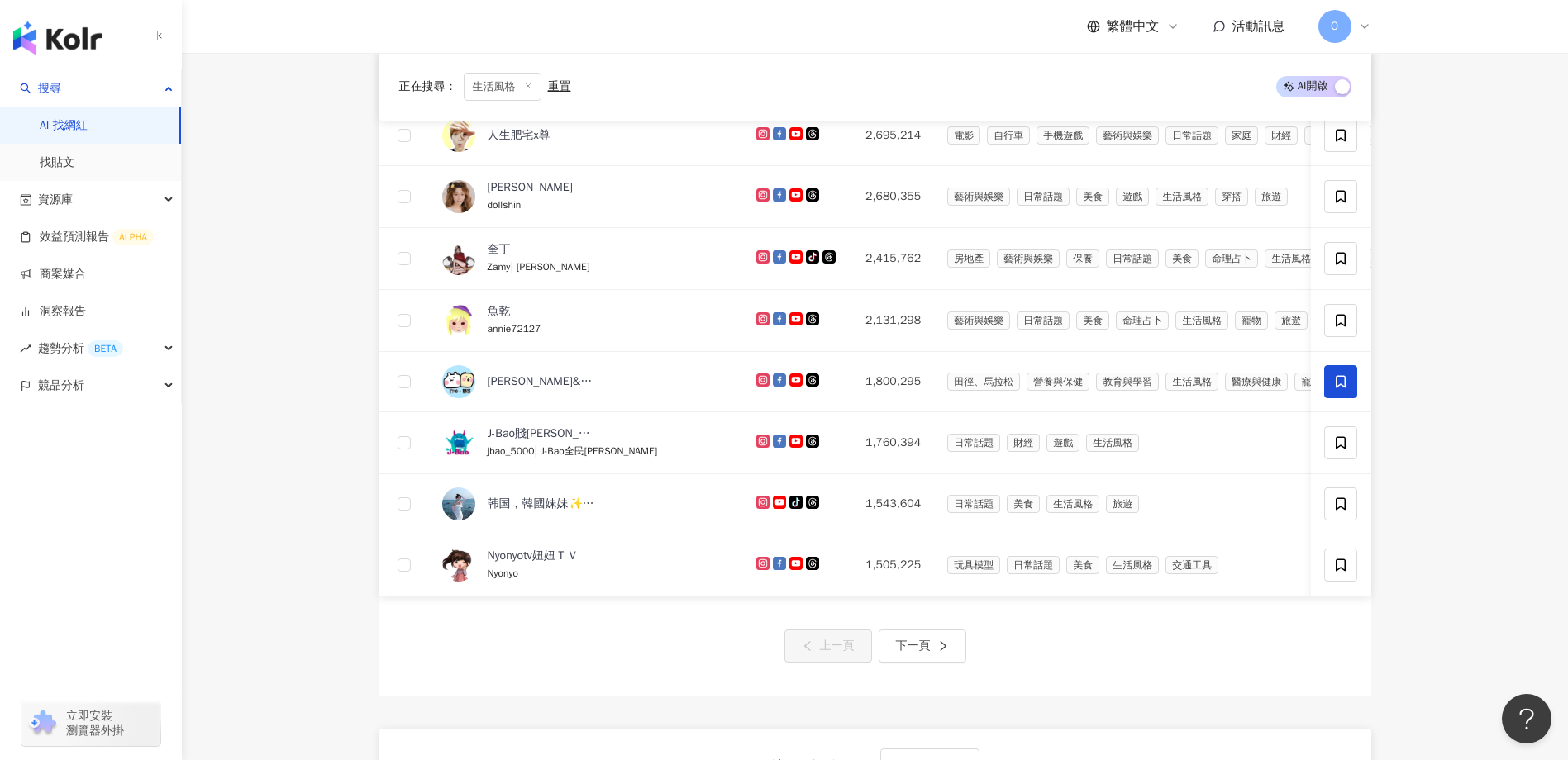 scroll, scrollTop: 578, scrollLeft: 0, axis: vertical 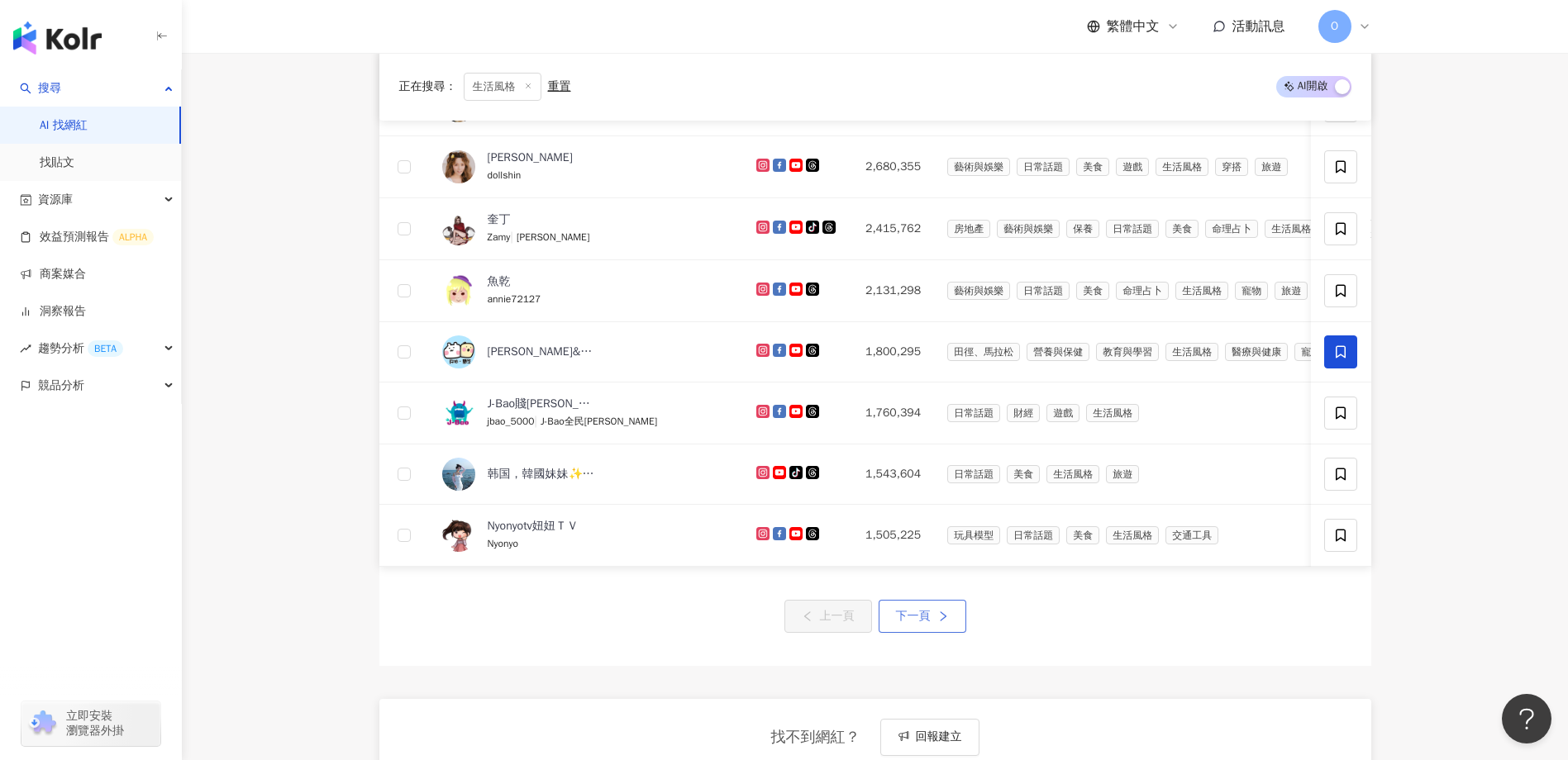 click on "下一頁" at bounding box center (913, 616) 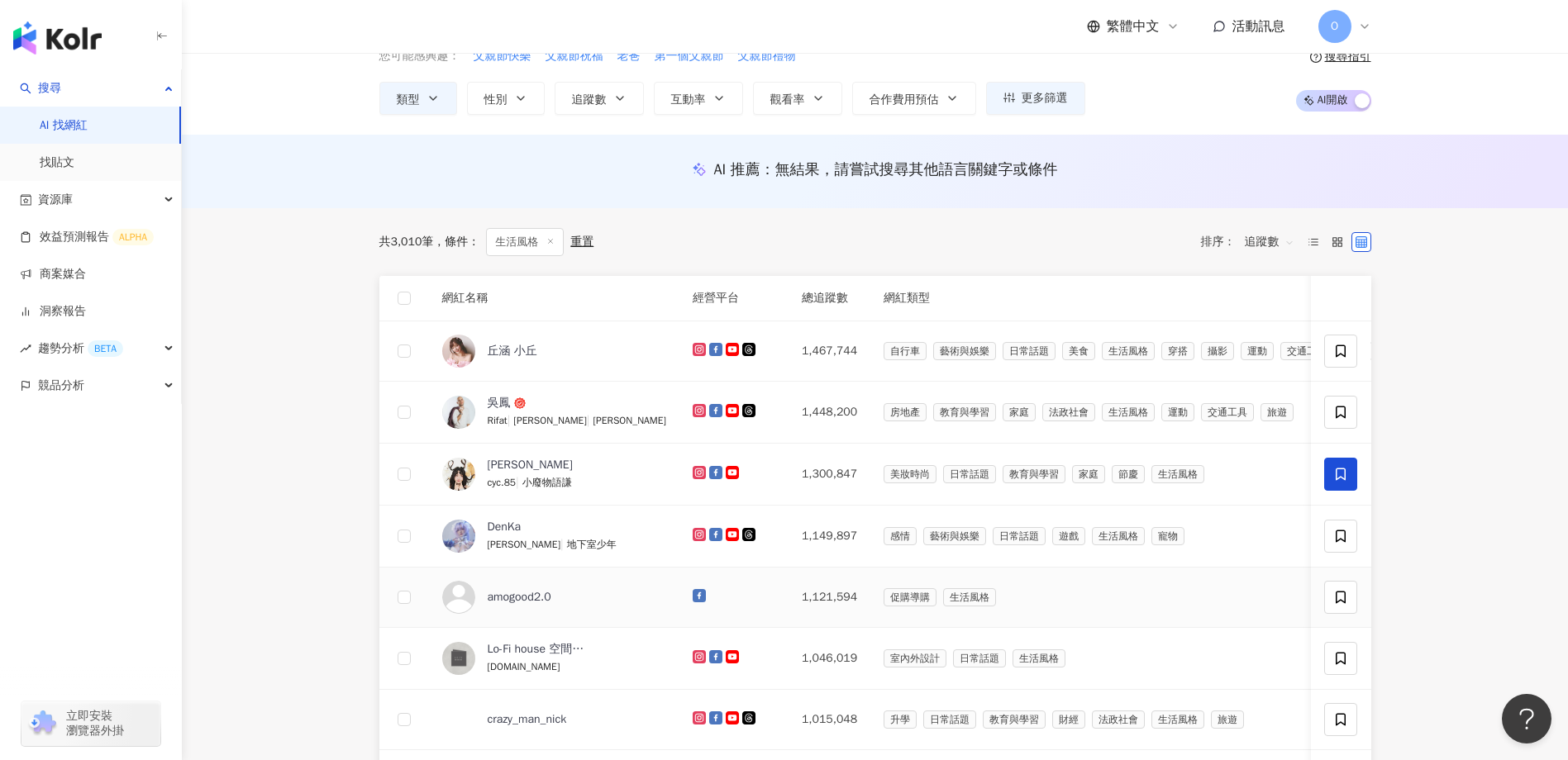 scroll, scrollTop: 83, scrollLeft: 0, axis: vertical 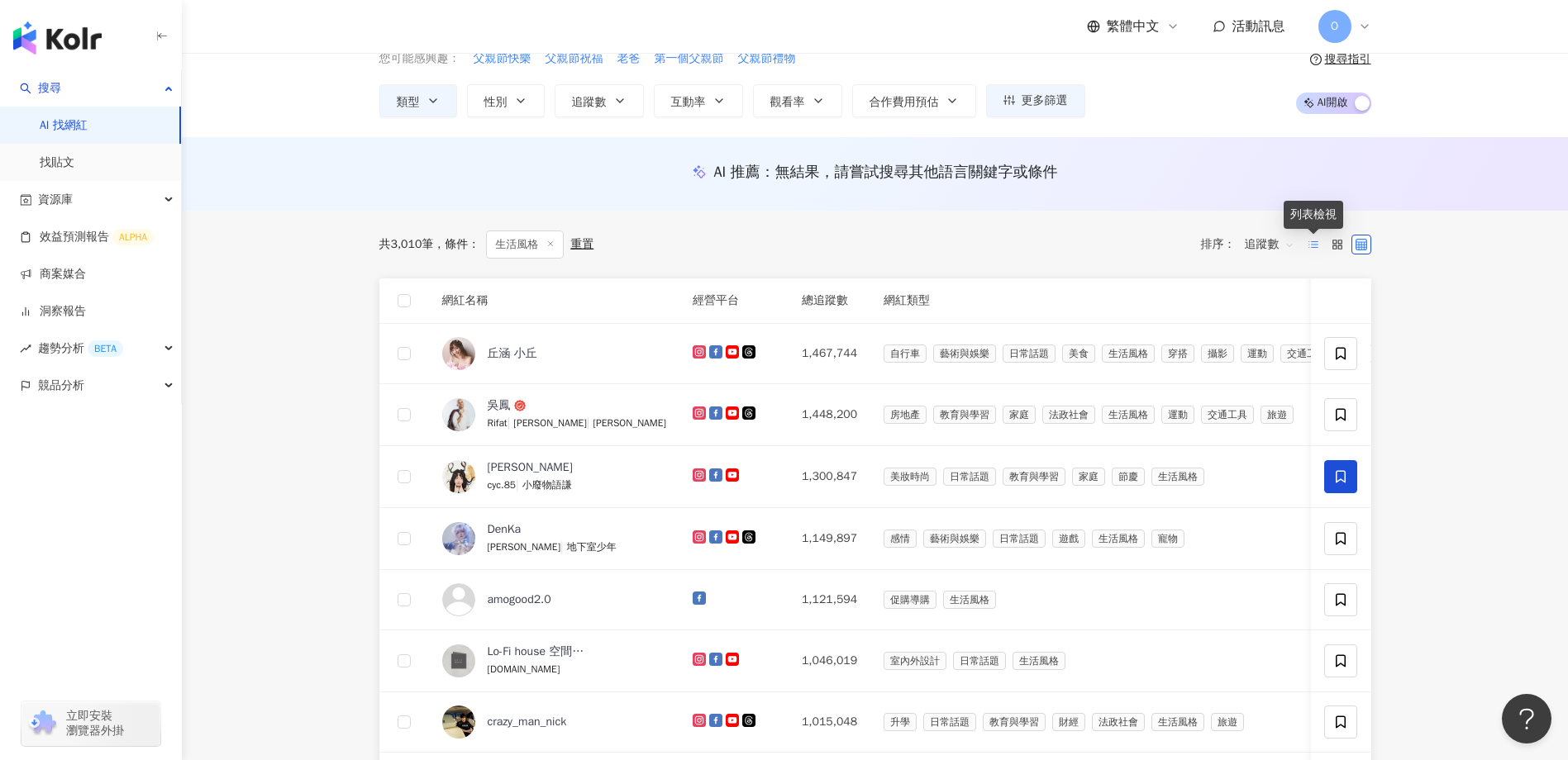 click 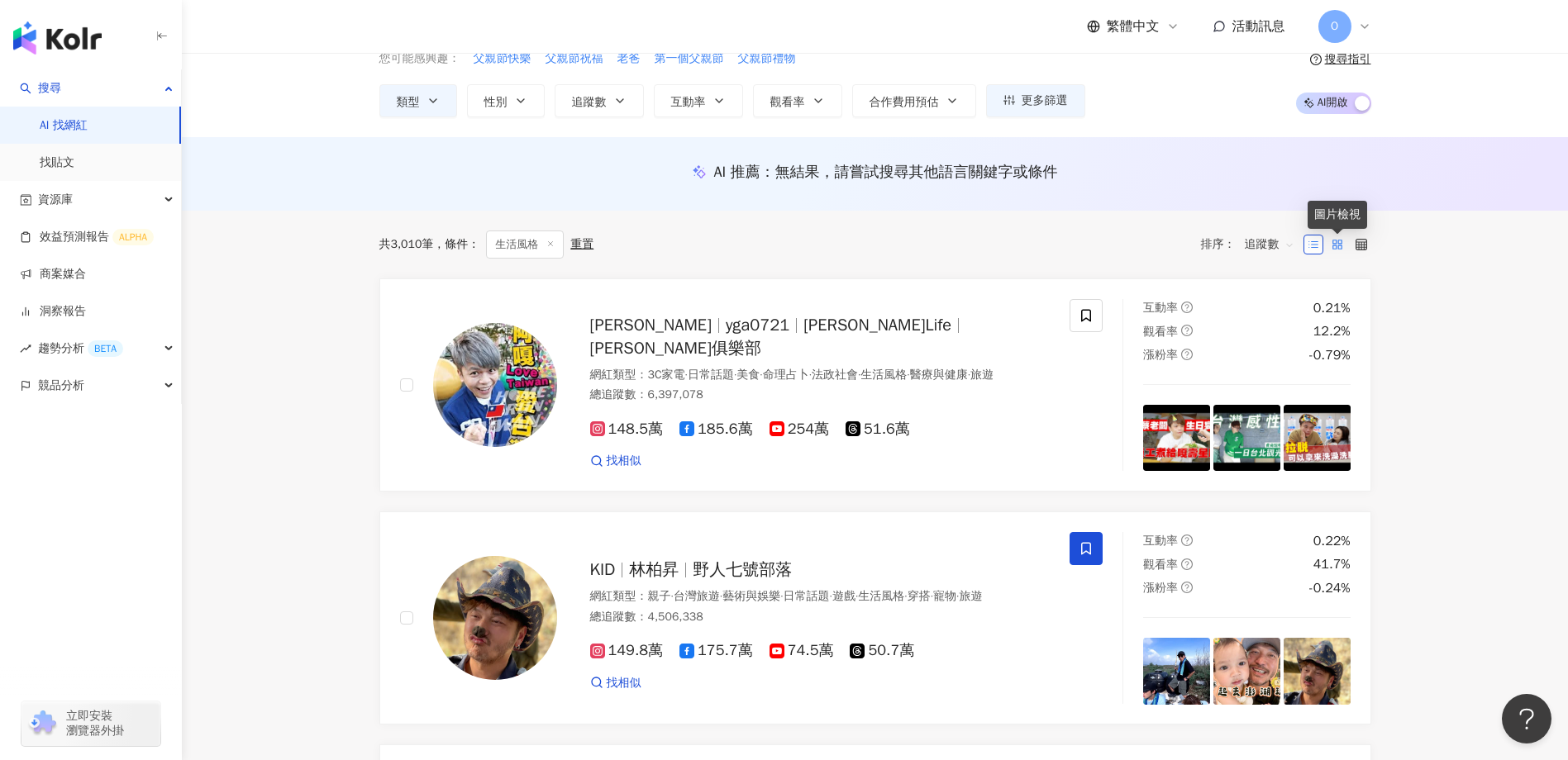 click 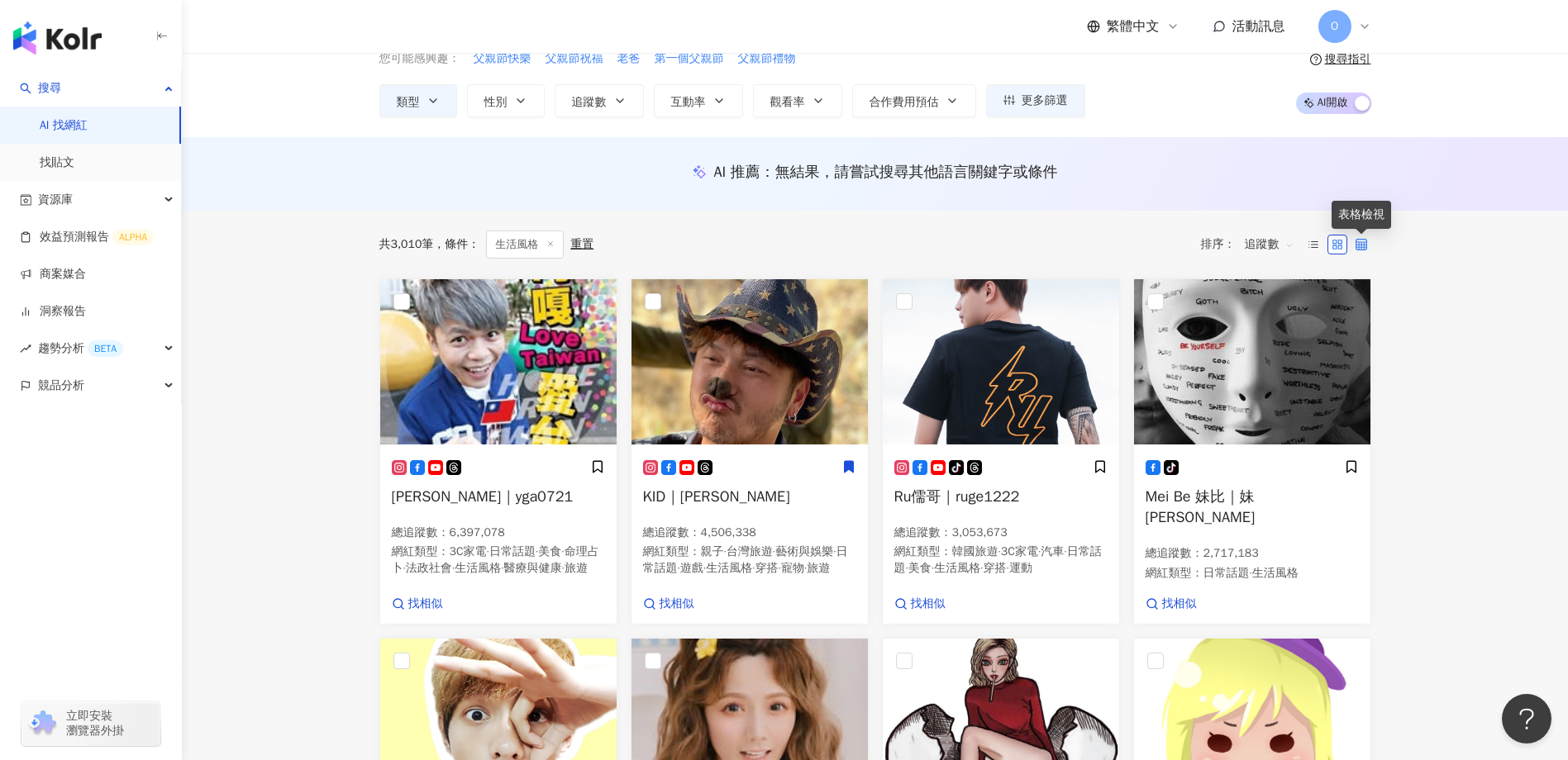 click 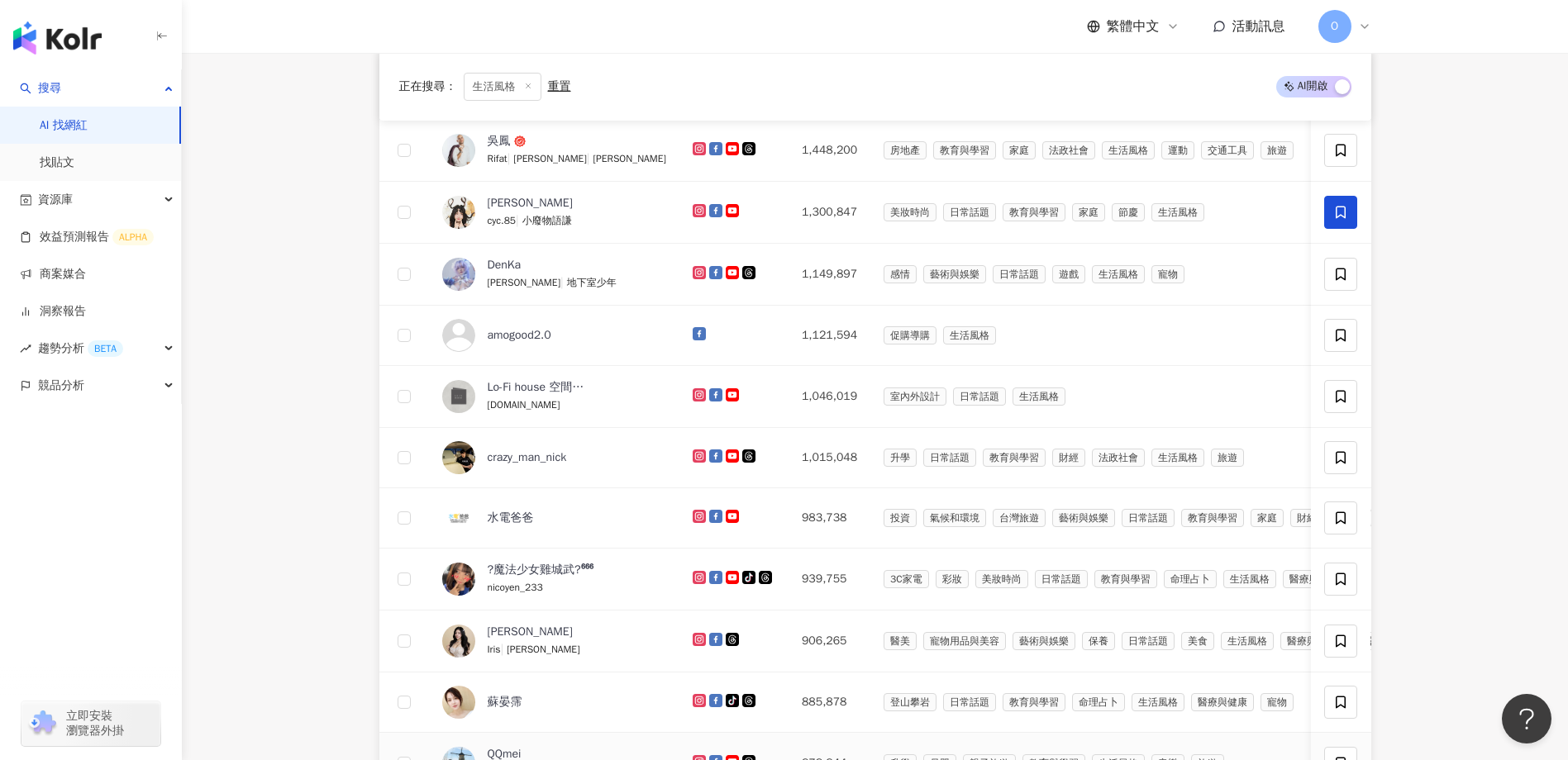 scroll, scrollTop: 165, scrollLeft: 0, axis: vertical 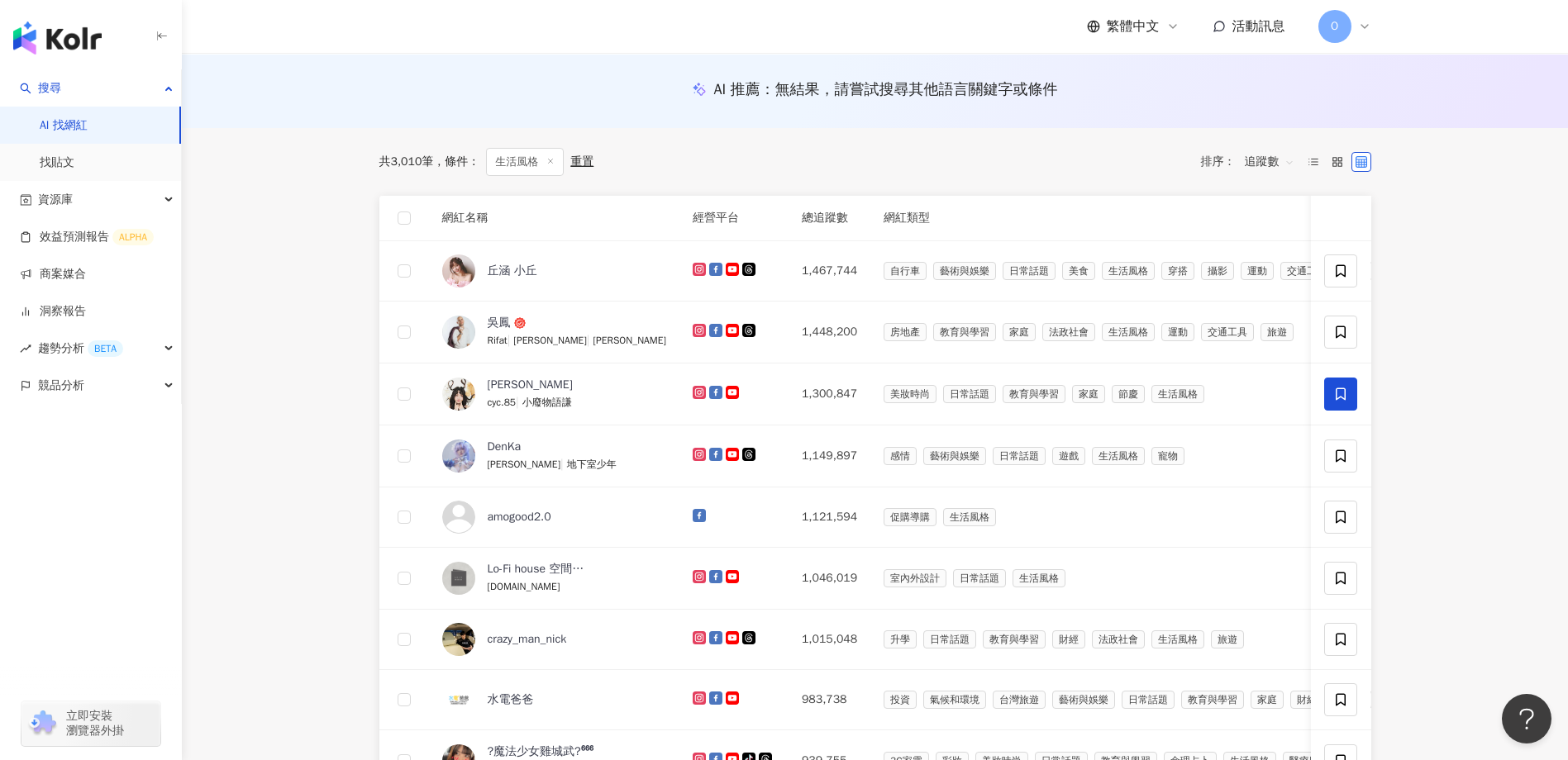 click on "追蹤數" at bounding box center [1270, 162] 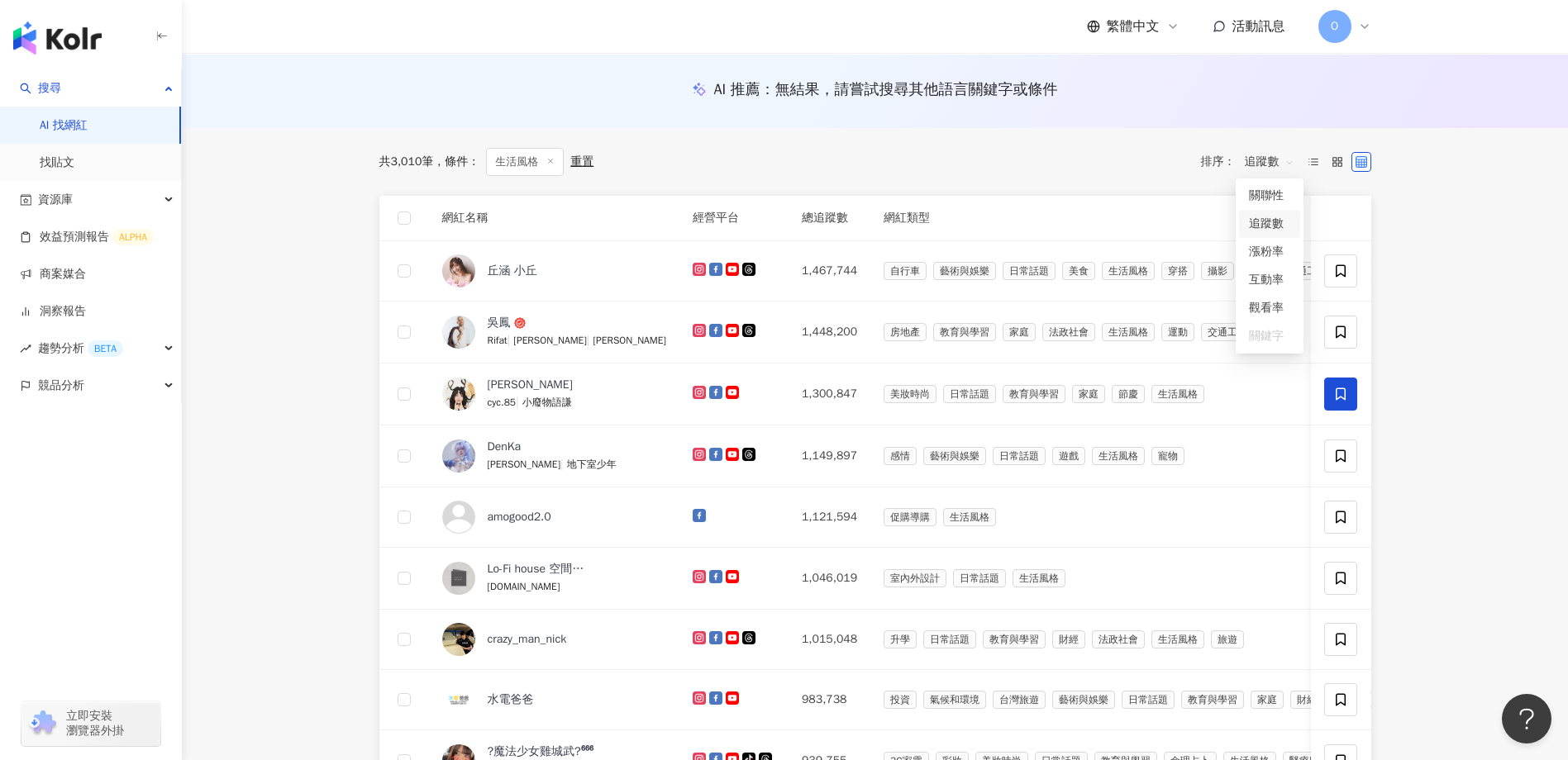 click on "不分平台 台灣 搜尋 您可能感興趣： 父親節快樂  父親節祝福  老爸  第一個父親節  父親節禮物  類型 性別 追蹤數 互動率 觀看率 合作費用預估  更多篩選 *  -  ******* 不限 小型 奈米網紅 (<1萬) 微型網紅 (1萬-3萬) 小型網紅 (3萬-5萬) 中型 中小型網紅 (5萬-10萬) 中型網紅 (10萬-30萬) 中大型網紅 (30萬-50萬) 大型 大型網紅 (50萬-100萬) 百萬網紅 (>100萬) 搜尋指引 AI  開啟 AI  關閉 AI 推薦 ： 無結果，請嘗試搜尋其他語言關鍵字或條件 共  3,010  筆 條件 ： 生活風格 重置 排序： 追蹤數 追蹤數 網紅名稱 經營平台 總追蹤數 網紅類型 互動率 漲粉率 觀看率 操作                     丘涵 小丘 1,467,744 自行車 藝術與娛樂 日常話題 美食 生活風格 穿搭 攝影 運動 交通工具 旅遊 1.34% -0.32% 28.9% 找相似 吳鳳  Rifat  |  吳承鳳  |  吳鳳 Rifat 1,448,200 房地產 教育與學習 家庭 法政社會 生活風格" at bounding box center (875, 672) 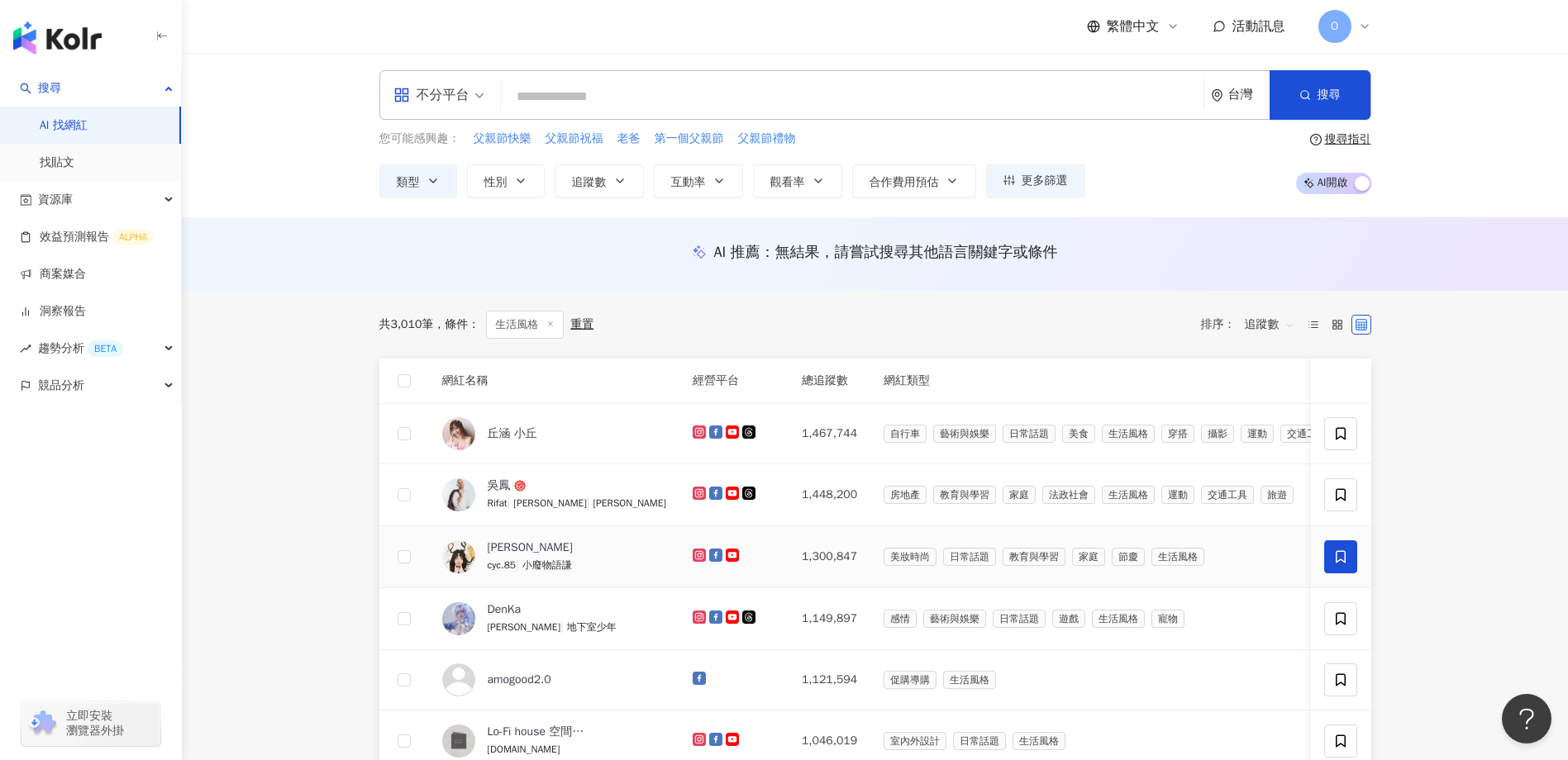 scroll, scrollTop: 0, scrollLeft: 0, axis: both 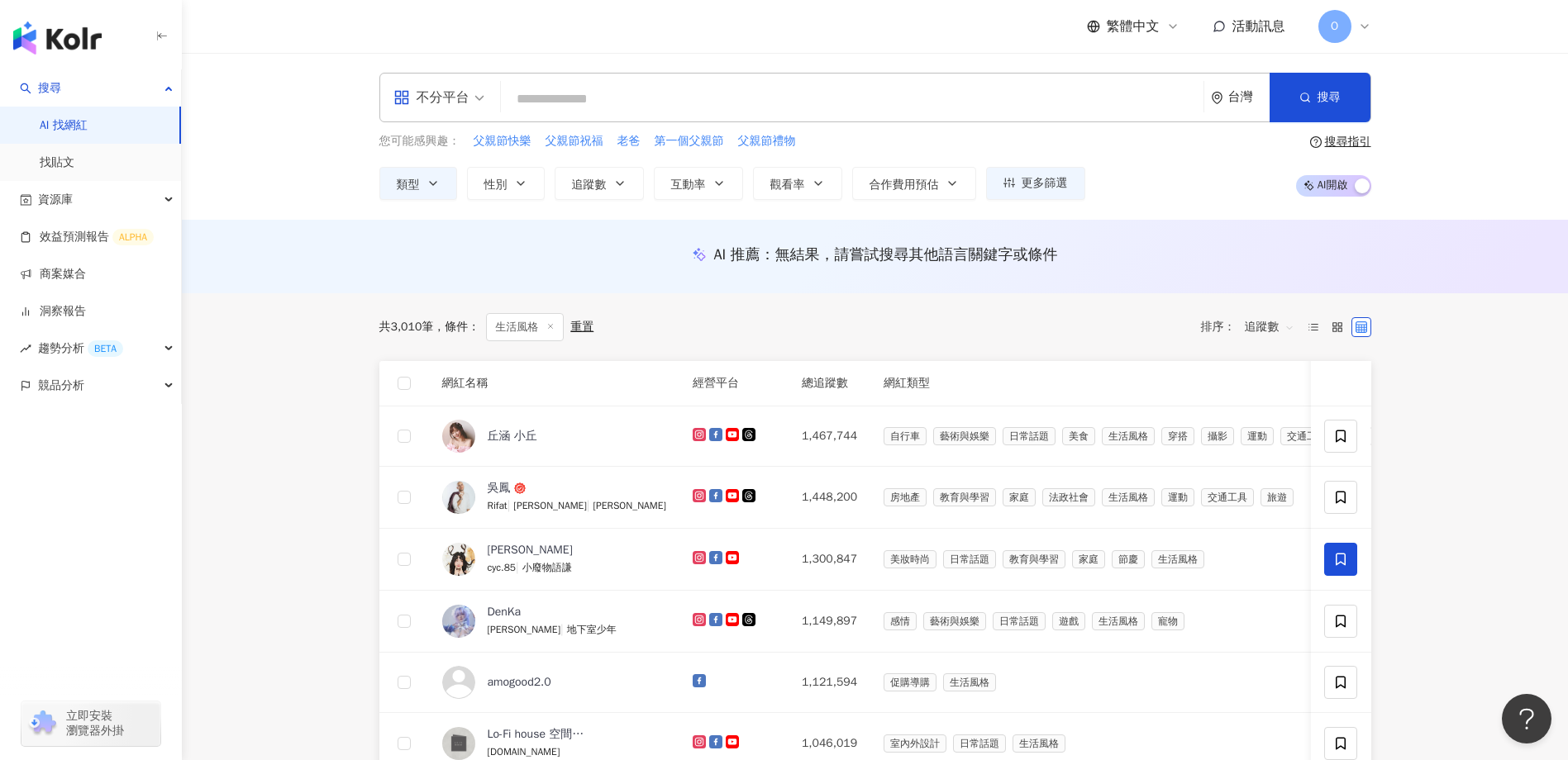 click on "不分平台" at bounding box center [439, 97] 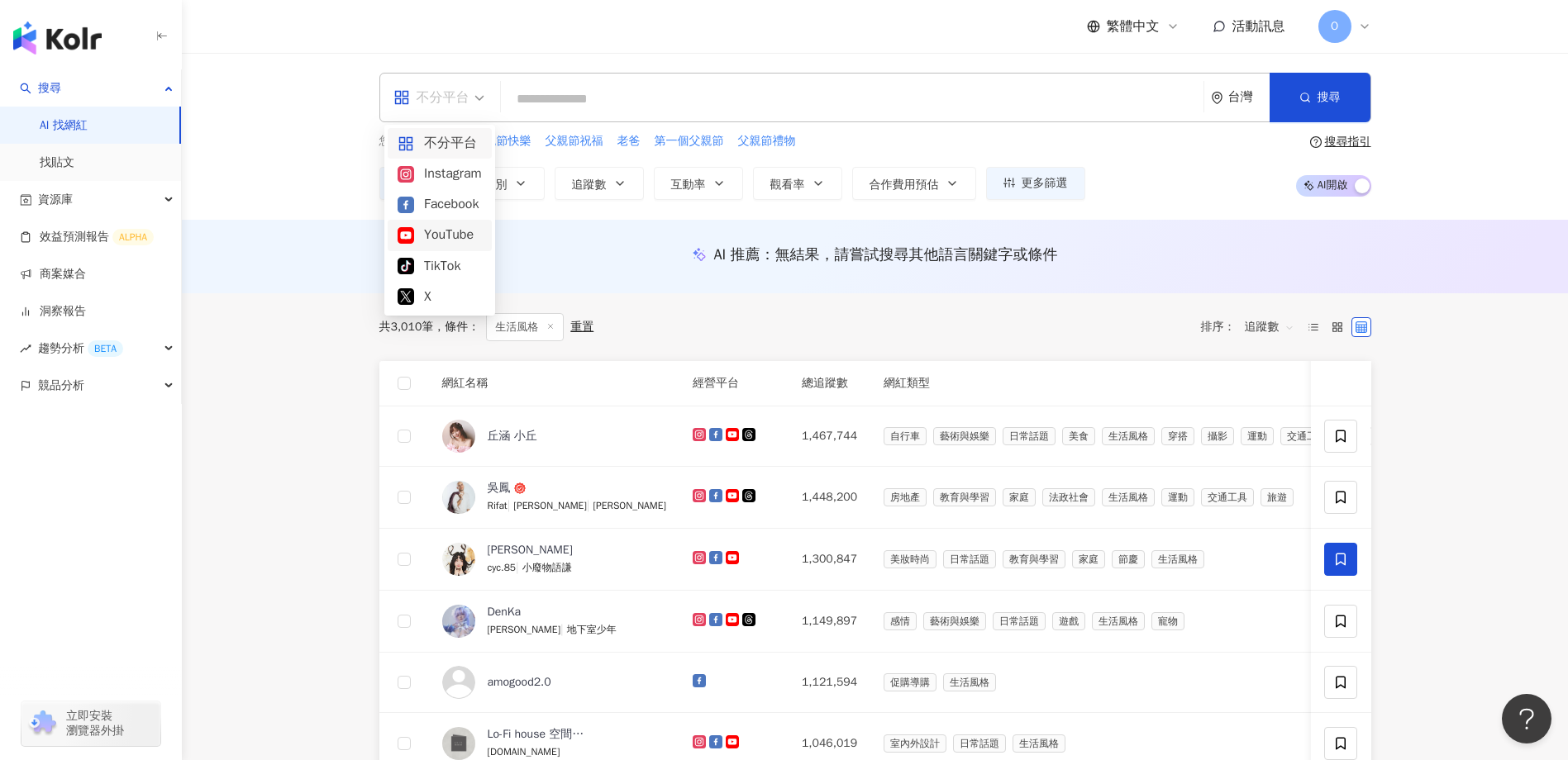 click on "YouTube" at bounding box center (440, 235) 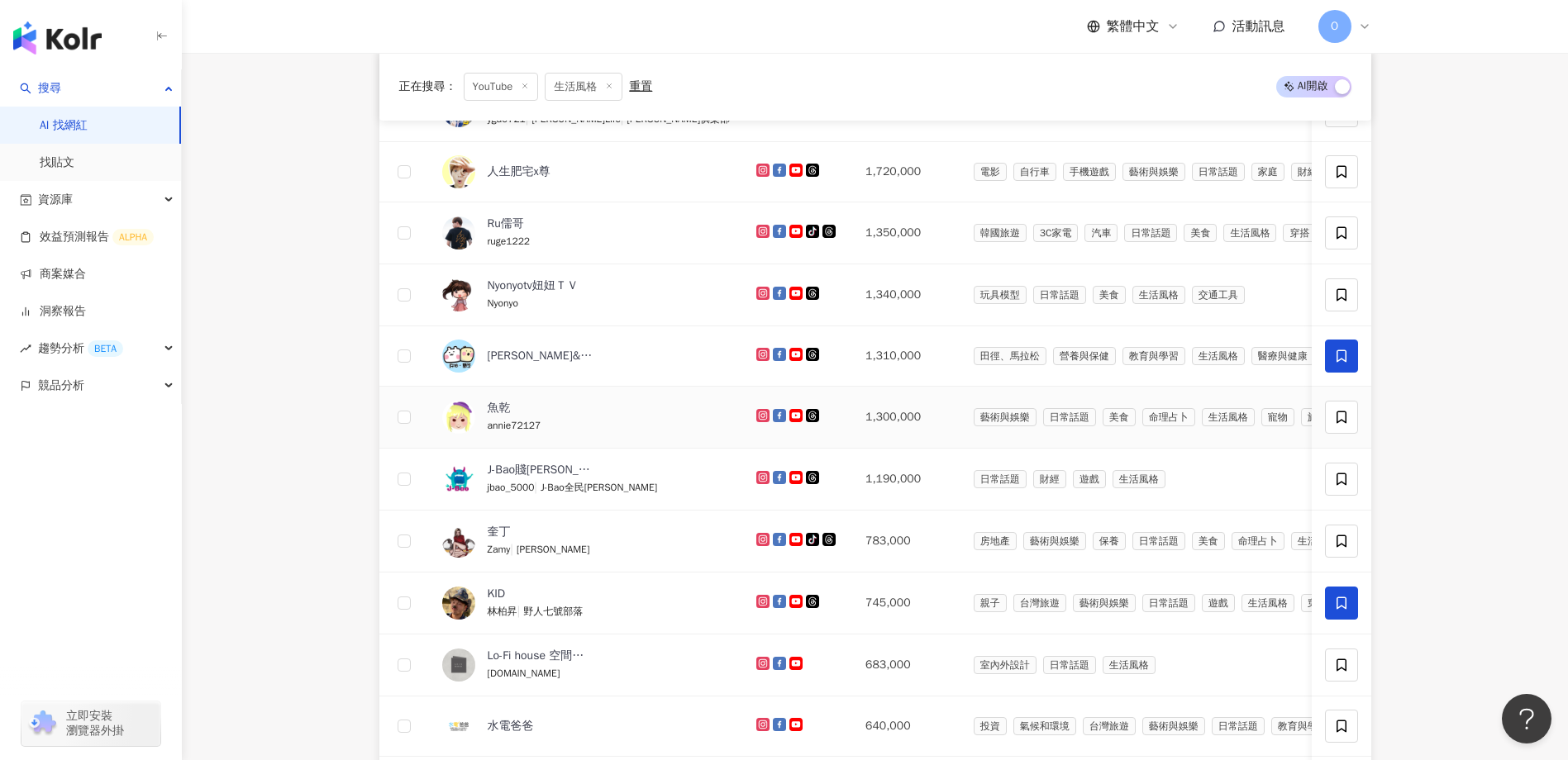 scroll, scrollTop: 578, scrollLeft: 0, axis: vertical 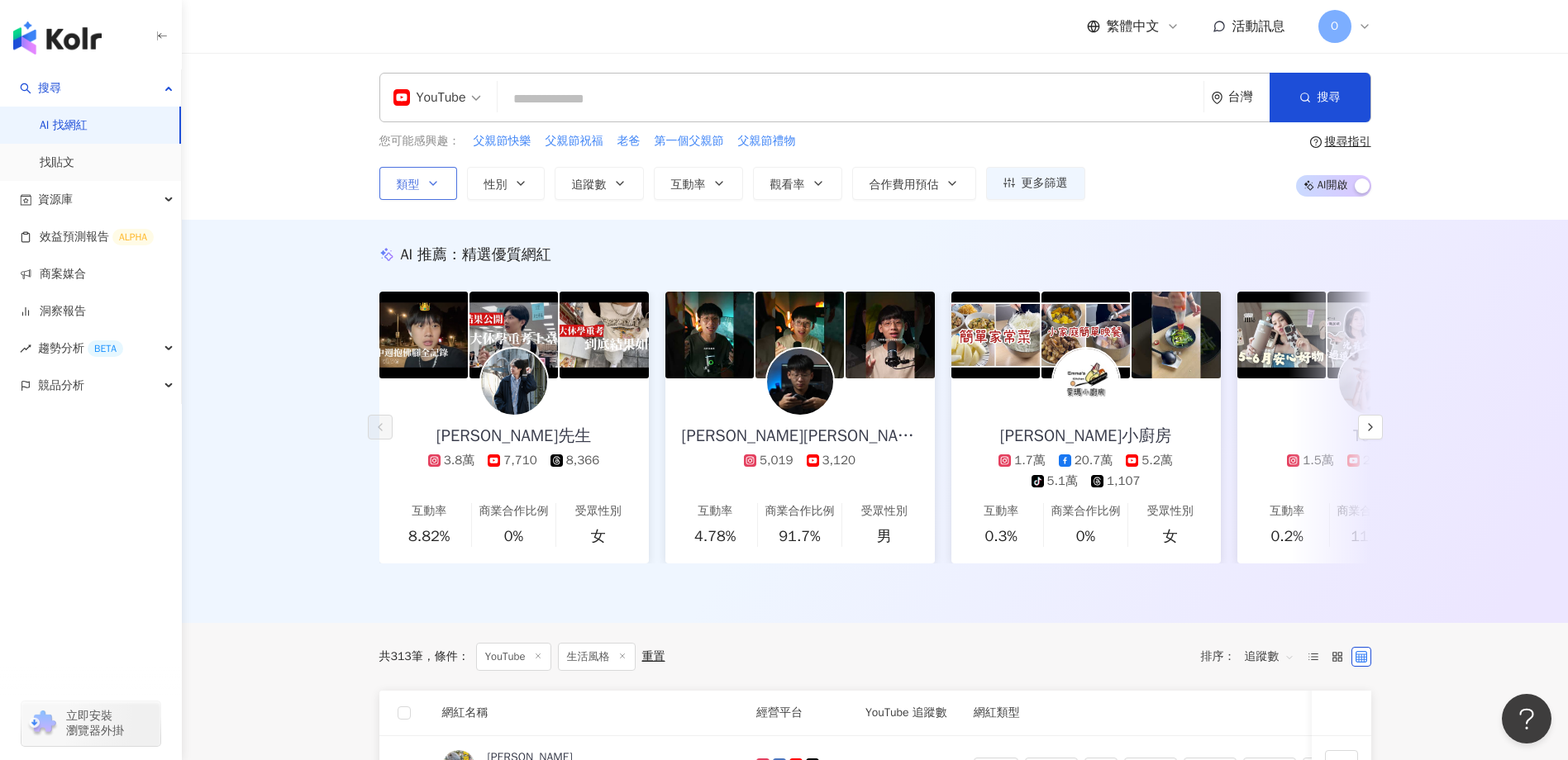 click 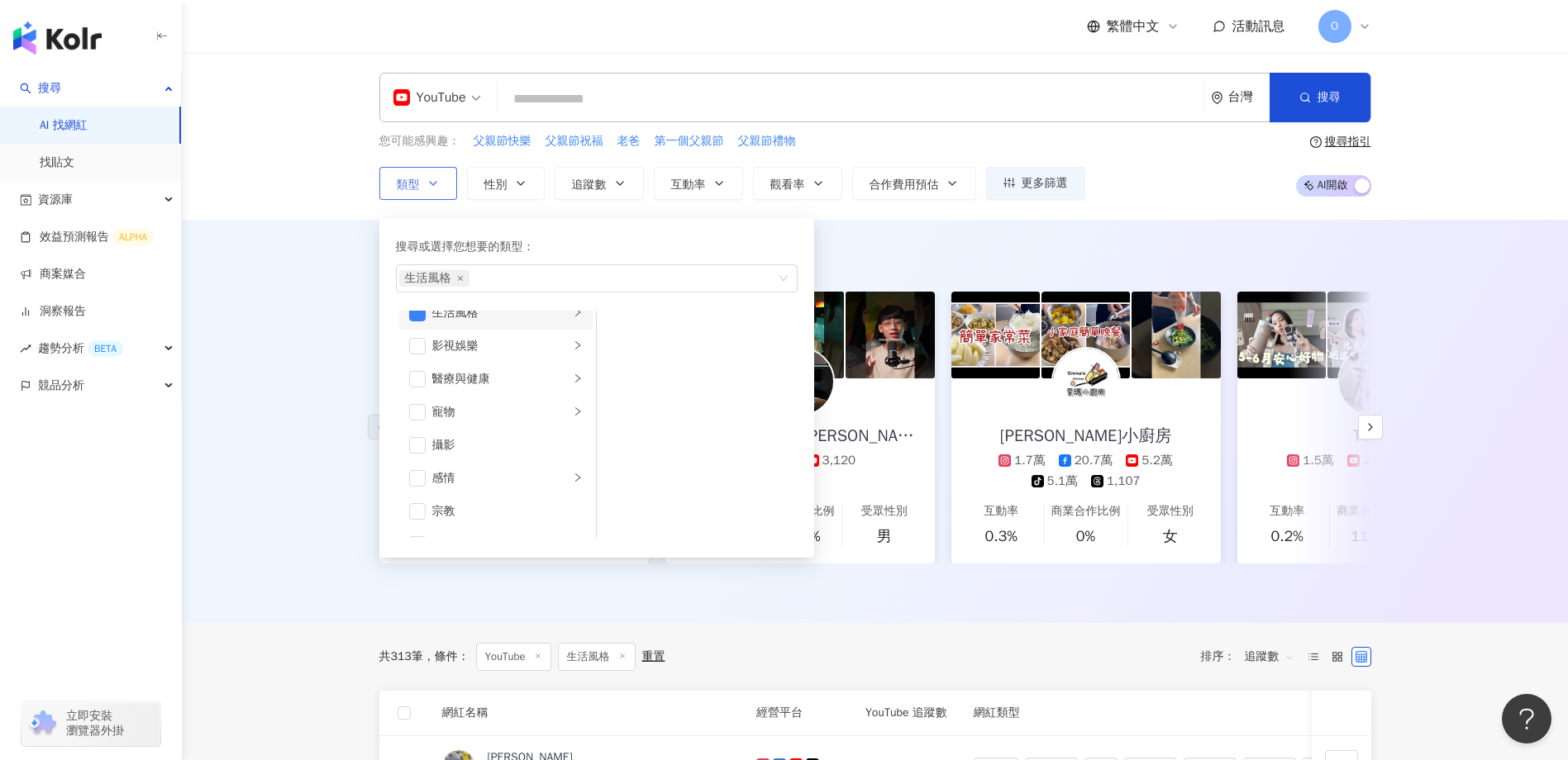 scroll, scrollTop: 330, scrollLeft: 0, axis: vertical 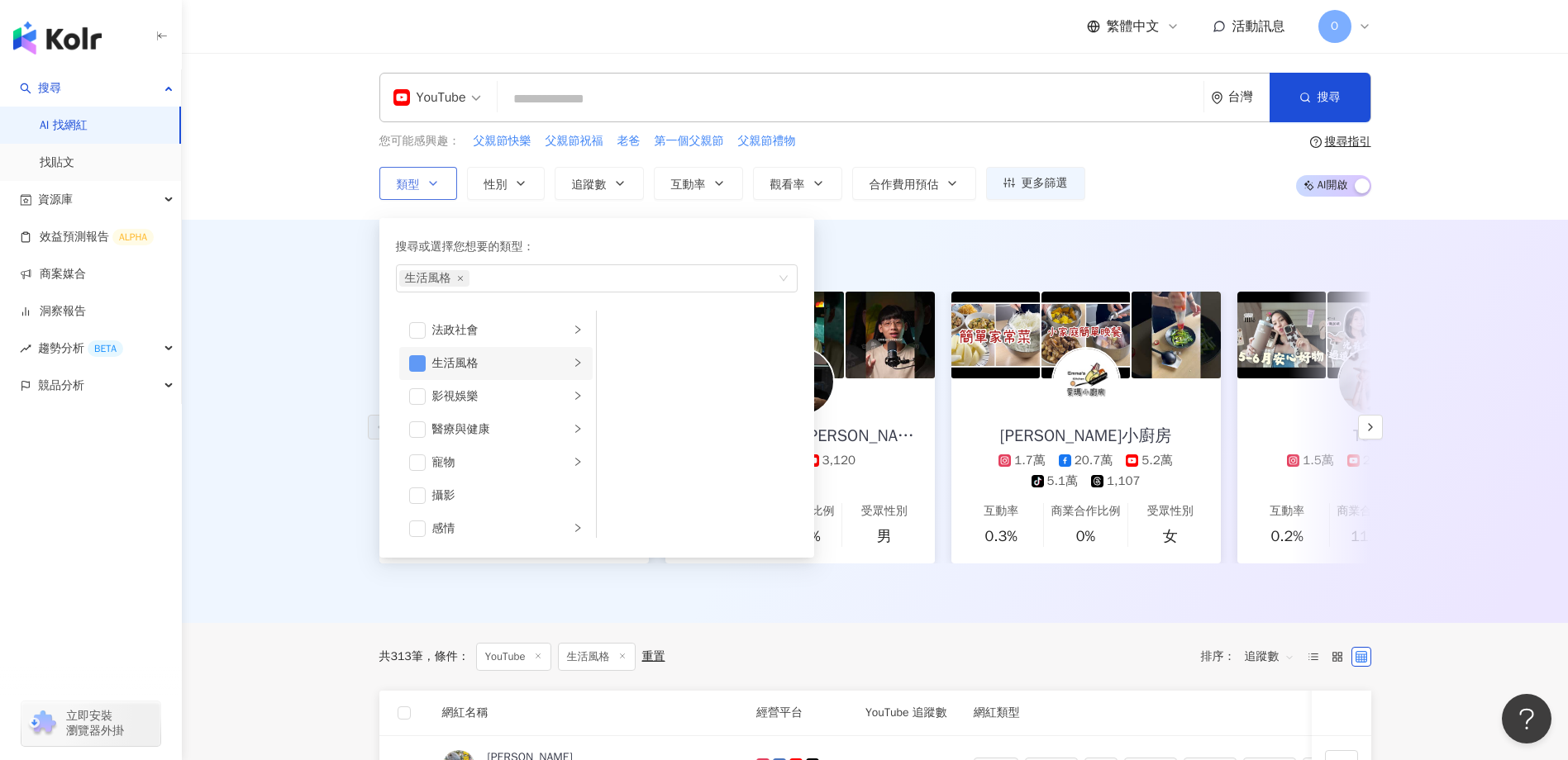 click at bounding box center (417, 363) 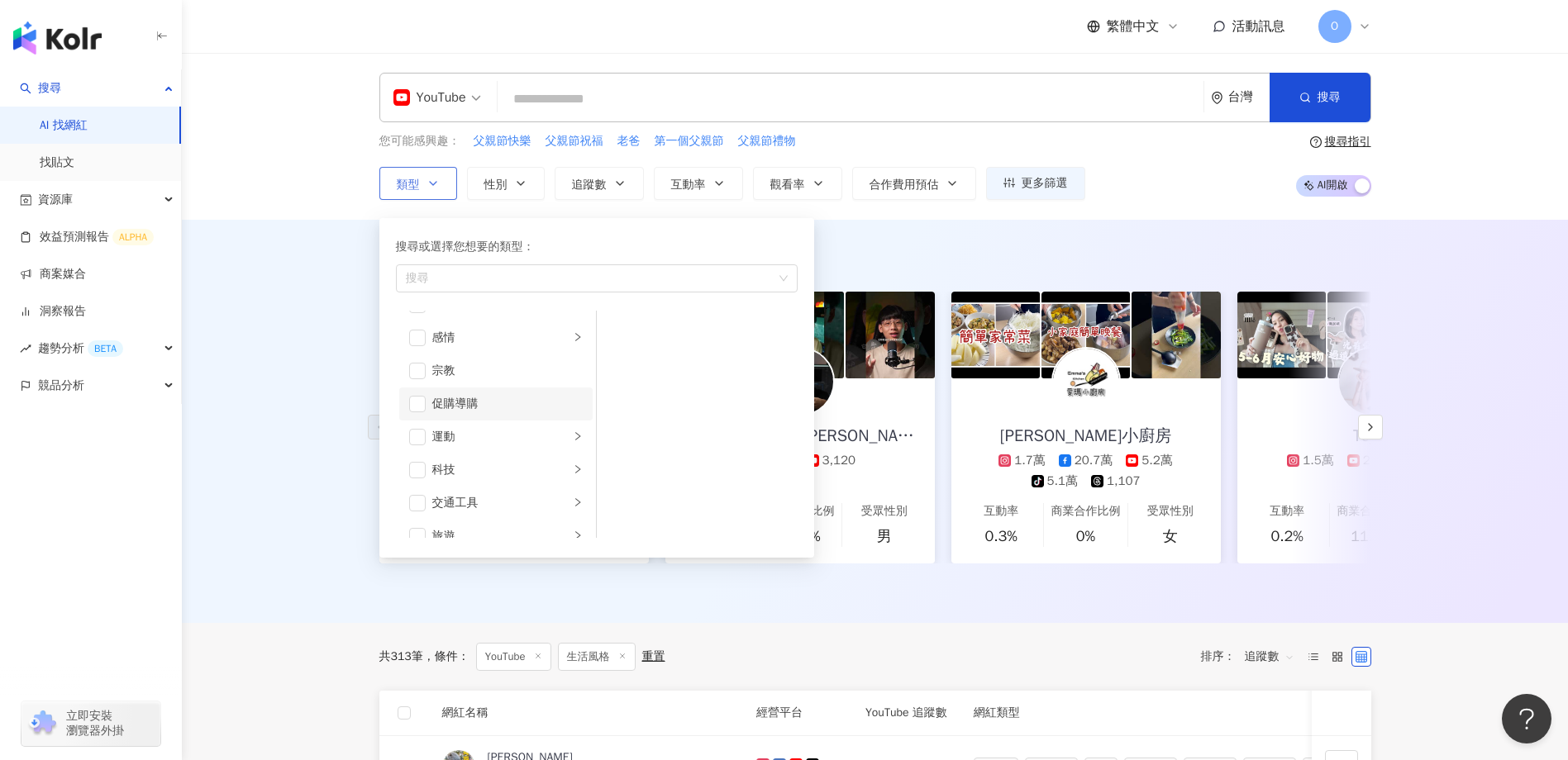 scroll, scrollTop: 572, scrollLeft: 0, axis: vertical 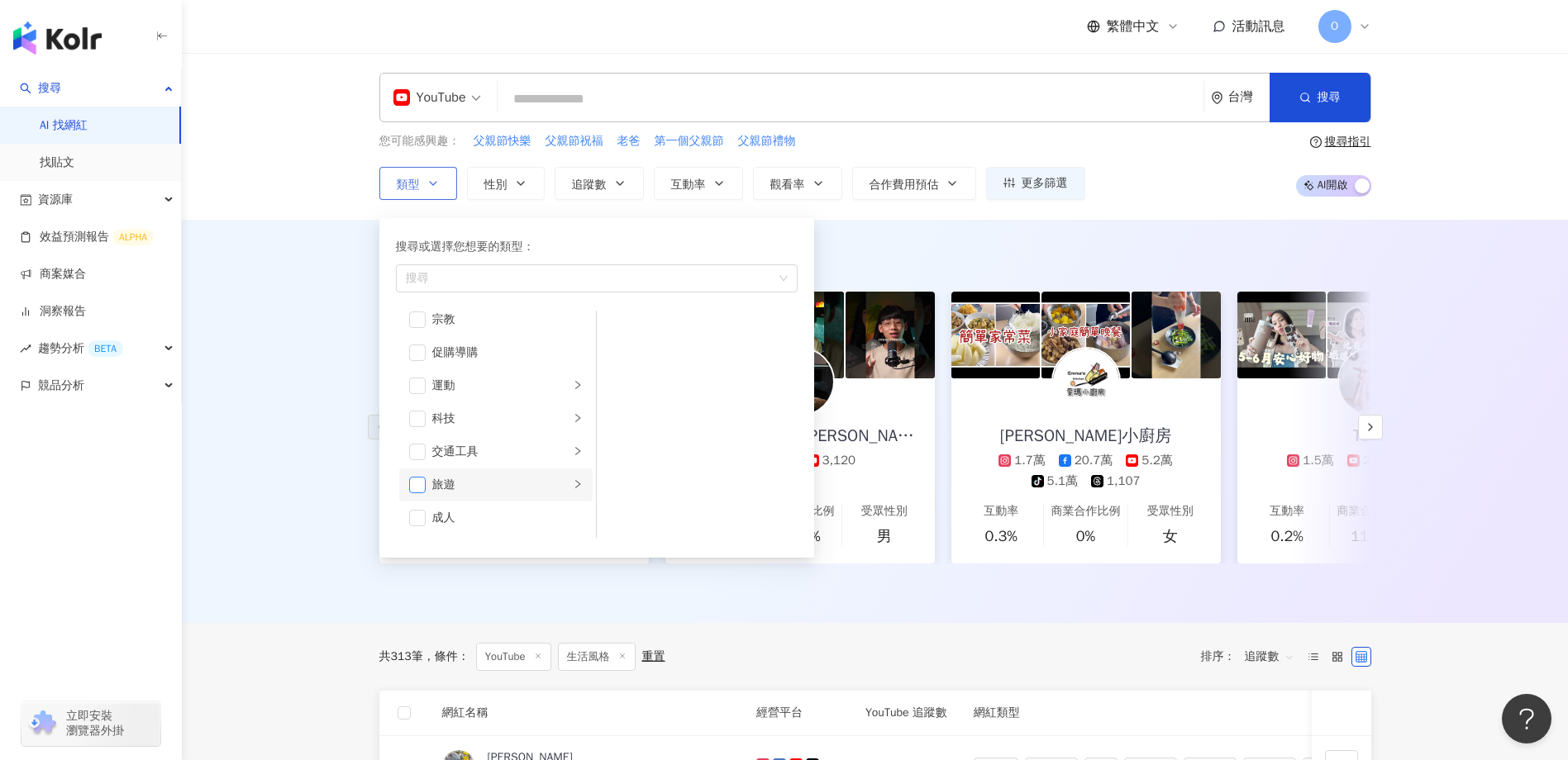 click at bounding box center (417, 485) 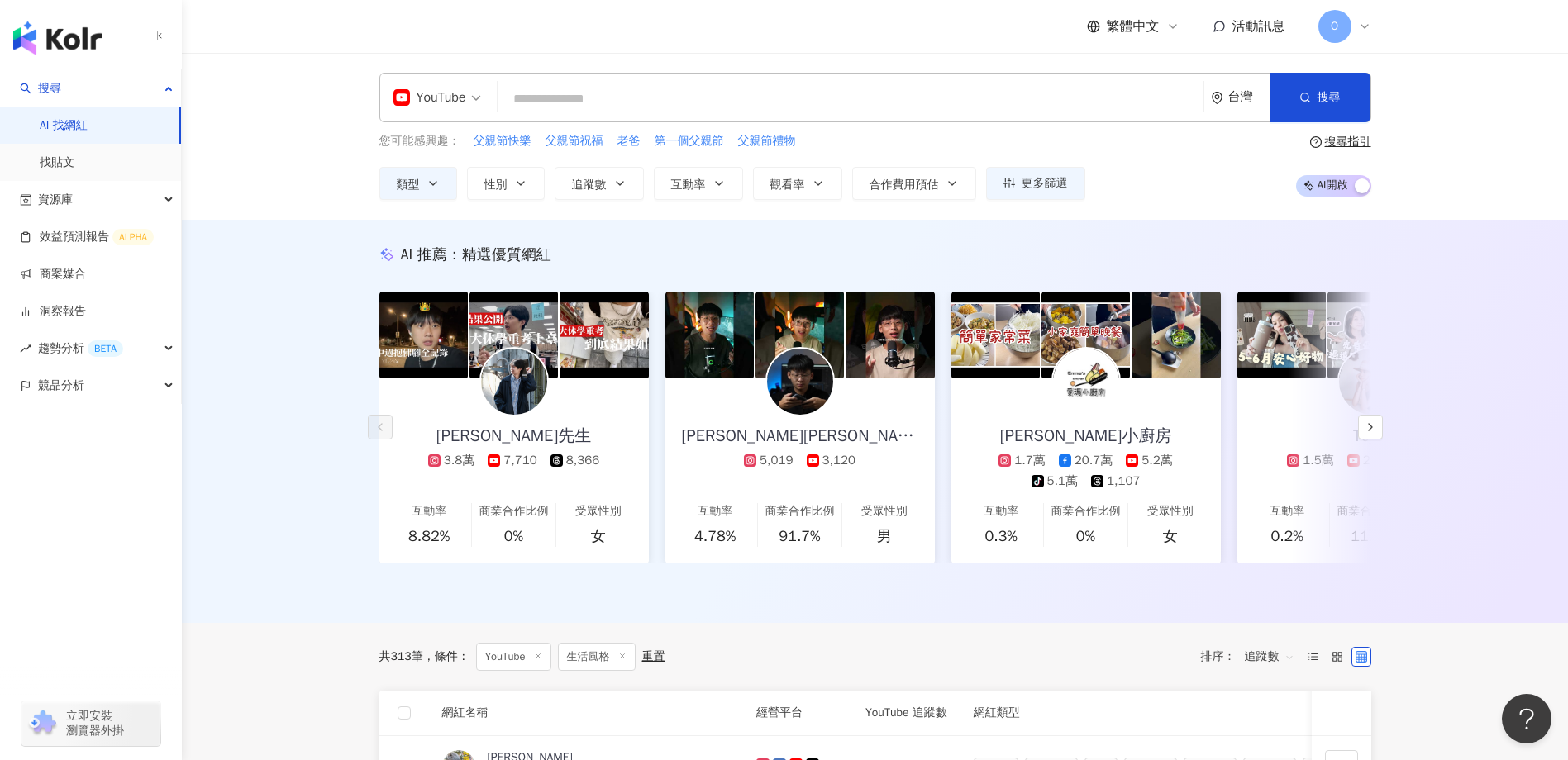 click on "AI 推薦 ： 精選優質網紅 雋先生 3.8萬 7,710 8,366 互動率 8.82% 商業合作比例 0% 受眾性別 女 James+瑋 5,019 3,120 互動率 4.78% 商業合作比例 91.7% 受眾性別 男 愛瑪小廚房 1.7萬 20.7萬 5.2萬 tiktok-icon 5.1萬 1,107 互動率 0.3% 商業合作比例 0% 受眾性別 女 Tcy.A 1.5萬 2.3萬 3,006 互動率 0.2% 商業合作比例 11.1% 受眾性別 女 對您有幫助嗎？" at bounding box center (875, 421) 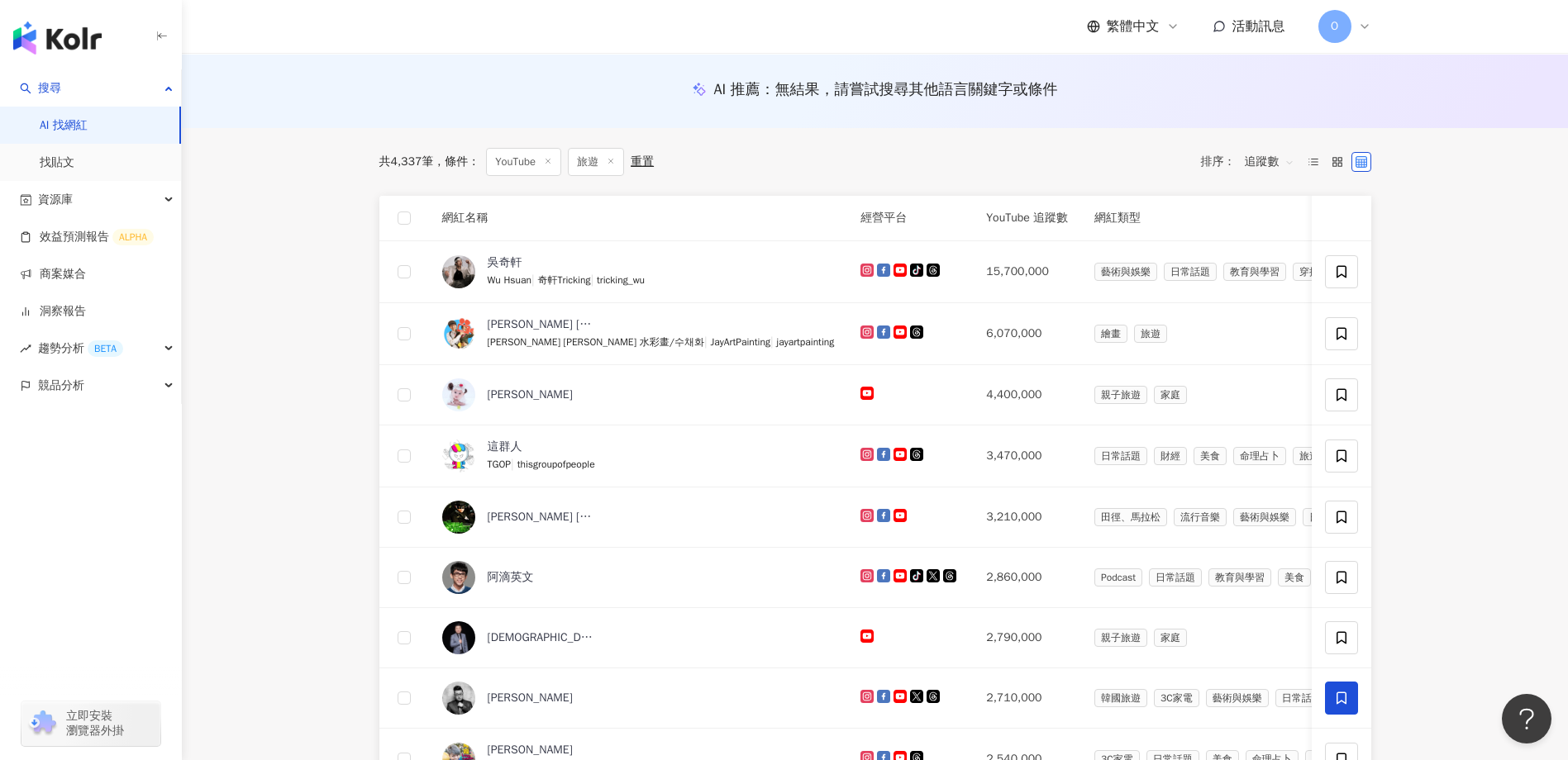 scroll, scrollTop: 248, scrollLeft: 0, axis: vertical 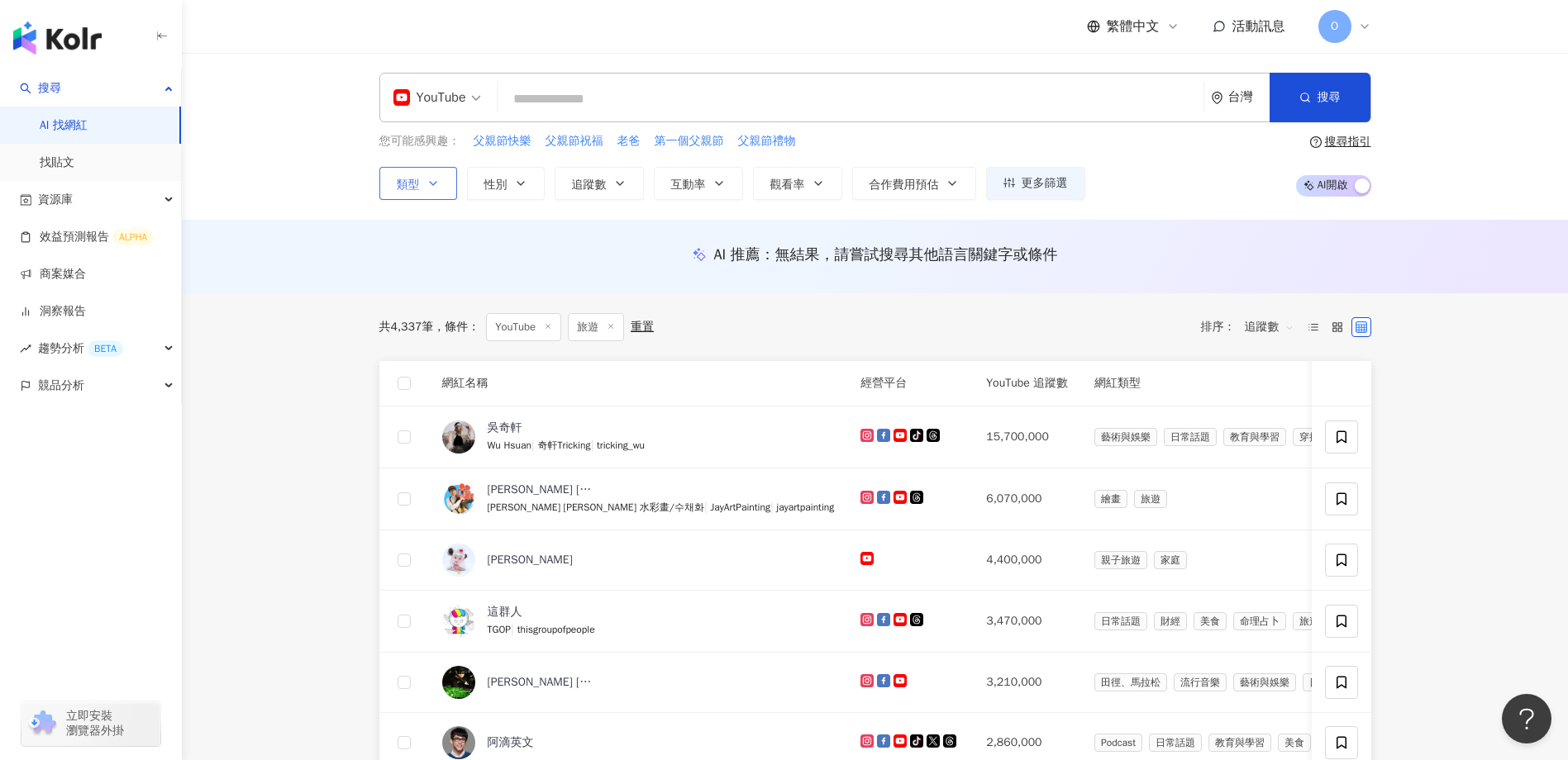 click 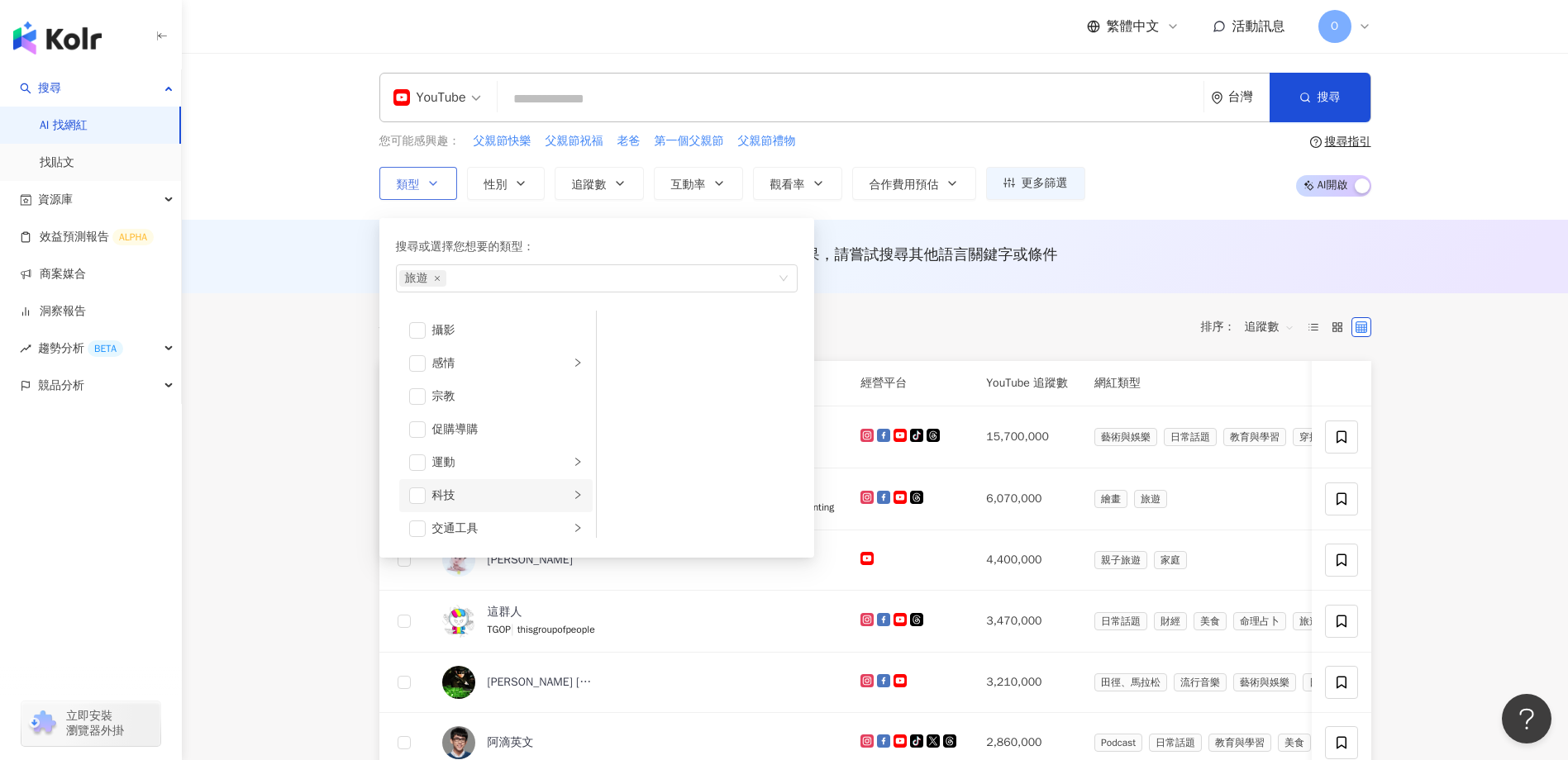 scroll, scrollTop: 572, scrollLeft: 0, axis: vertical 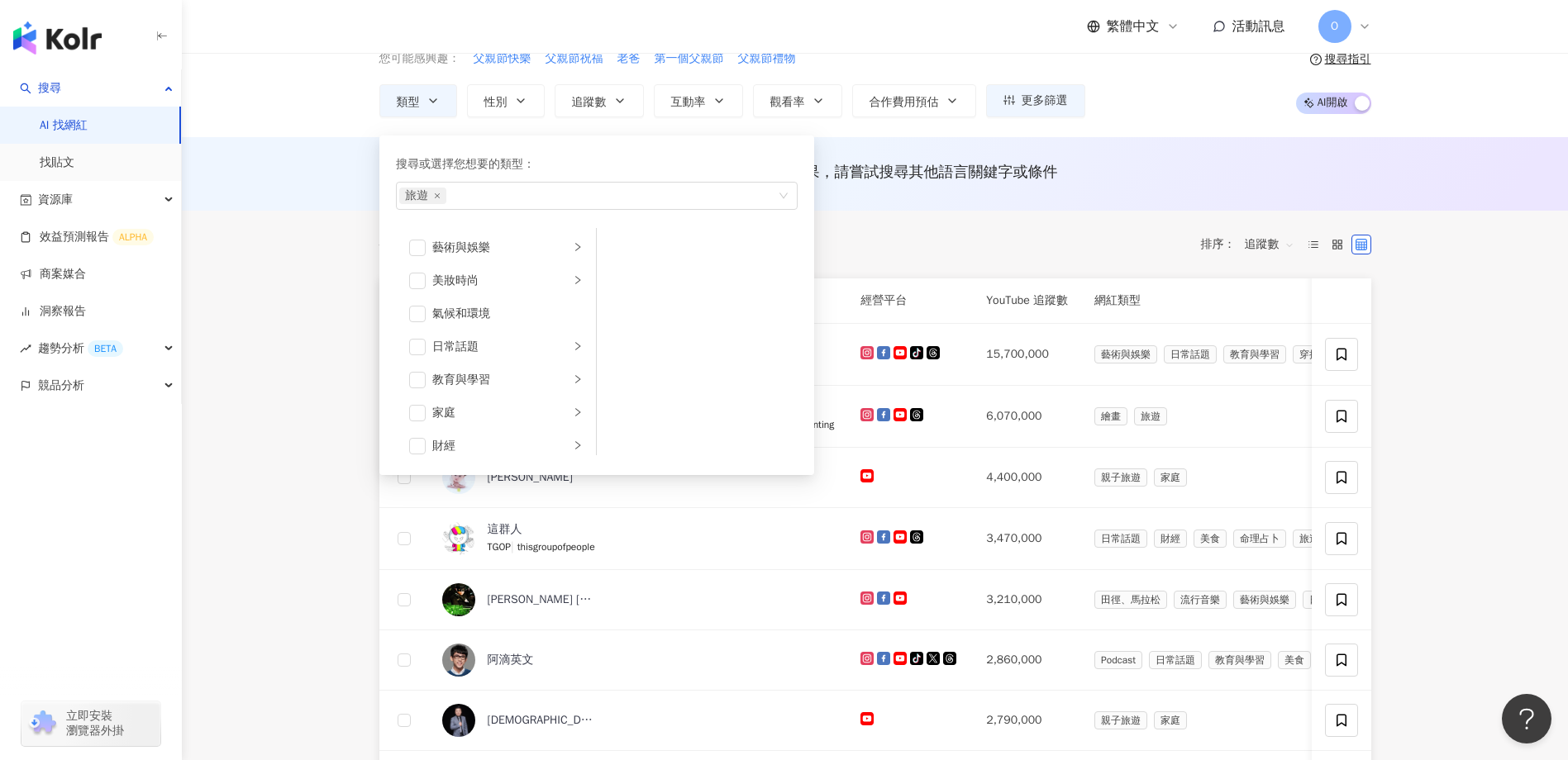 click on "YouTube 台灣 搜尋 您可能感興趣： 父親節快樂  父親節祝福  老爸  第一個父親節  父親節禮物  類型 搜尋或選擇您想要的類型： 旅遊   藝術與娛樂 美妝時尚 氣候和環境 日常話題 教育與學習 家庭 財經 美食 命理占卜 遊戲 法政社會 生活風格 影視娛樂 醫療與健康 寵物 攝影 感情 宗教 促購導購 運動 科技 交通工具 旅遊 成人 性別 追蹤數 互動率 觀看率 合作費用預估  更多篩選 *  -  ******* 不限 小型 奈米網紅 (<1萬) 微型網紅 (1萬-3萬) 小型網紅 (3萬-5萬) 中型 中小型網紅 (5萬-10萬) 中型網紅 (10萬-30萬) 中大型網紅 (30萬-50萬) 大型 大型網紅 (50萬-100萬) 百萬網紅 (>100萬) 搜尋指引 AI  開啟 AI  關閉 AI 推薦 ： 無結果，請嘗試搜尋其他語言關鍵字或條件 共  4,337  筆 條件 ： YouTube 旅遊 重置 排序： 追蹤數 網紅名稱 經營平台 YouTube 追蹤數 網紅類型 互動率 漲粉率 觀看率 操作" at bounding box center [875, 753] 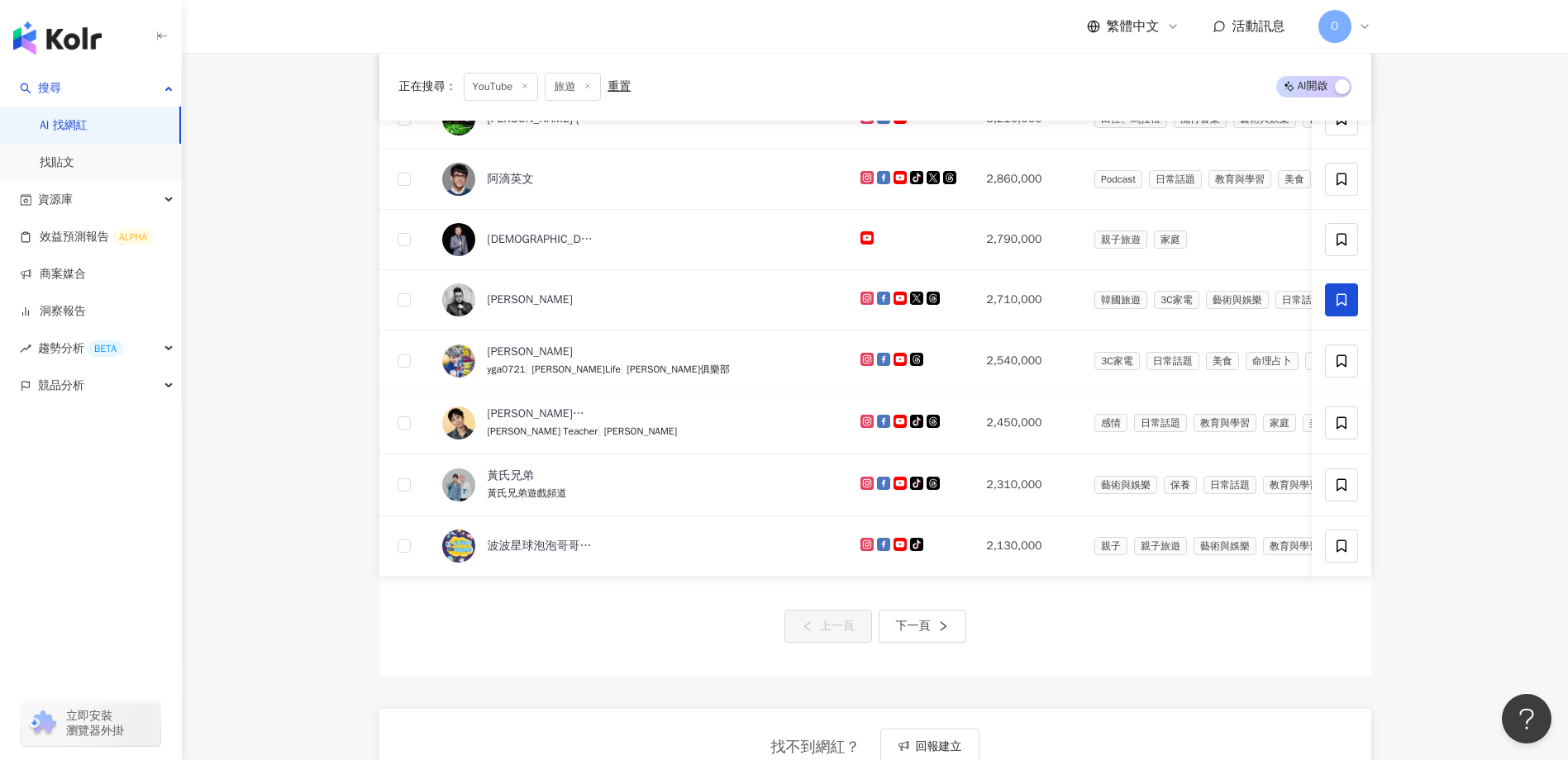 scroll, scrollTop: 743, scrollLeft: 0, axis: vertical 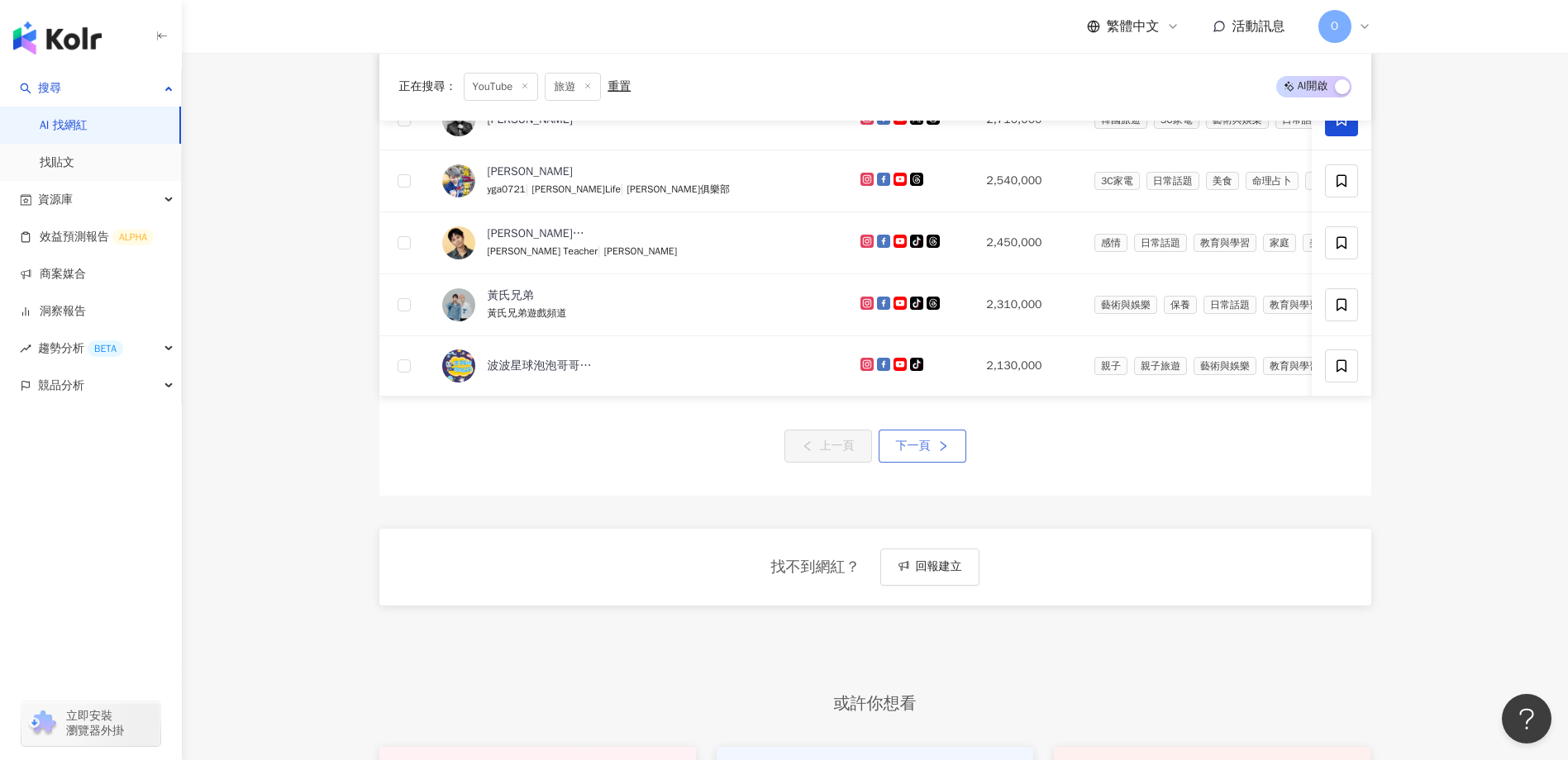 click on "下一頁" at bounding box center (922, 446) 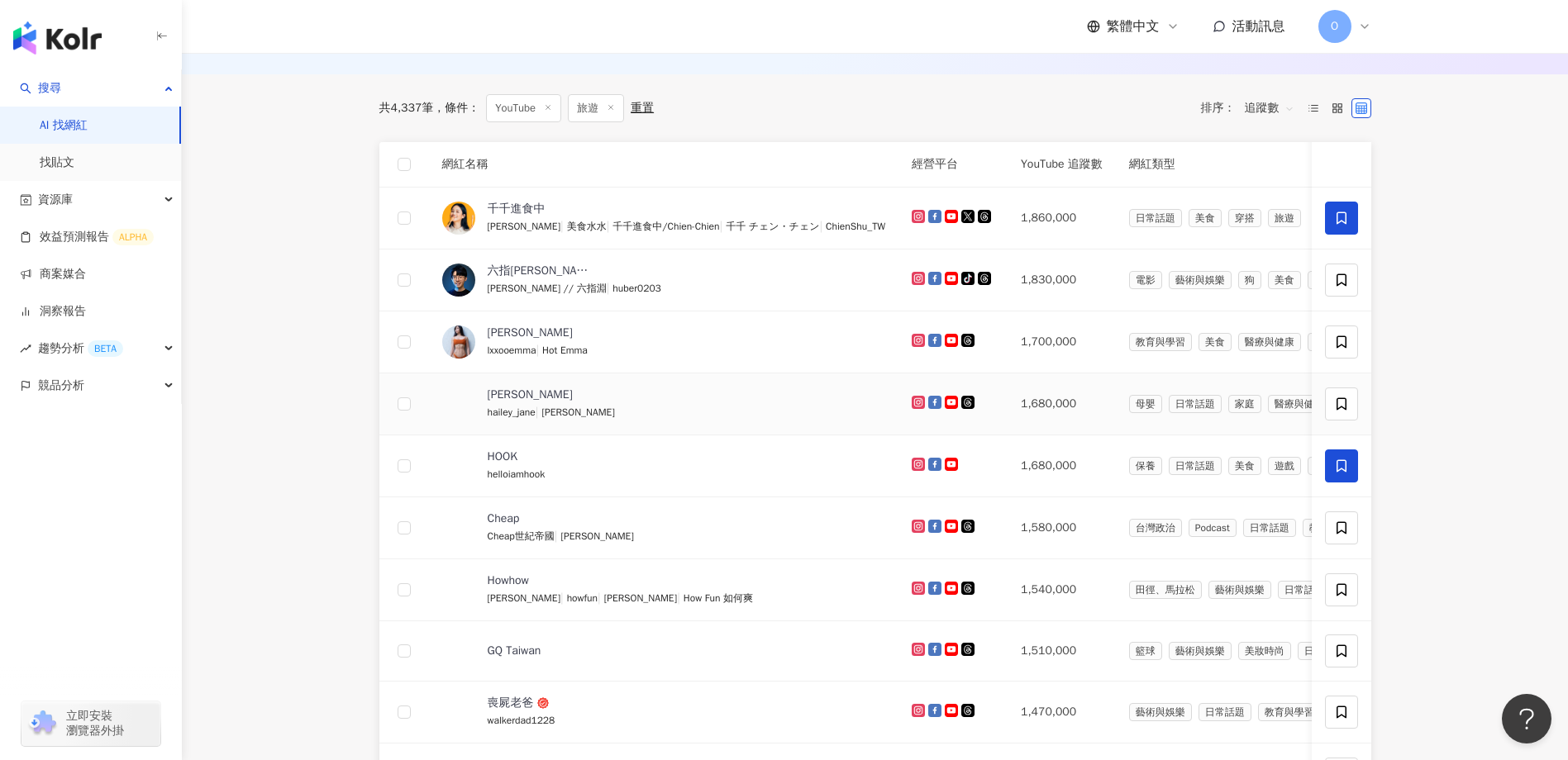 scroll, scrollTop: 248, scrollLeft: 0, axis: vertical 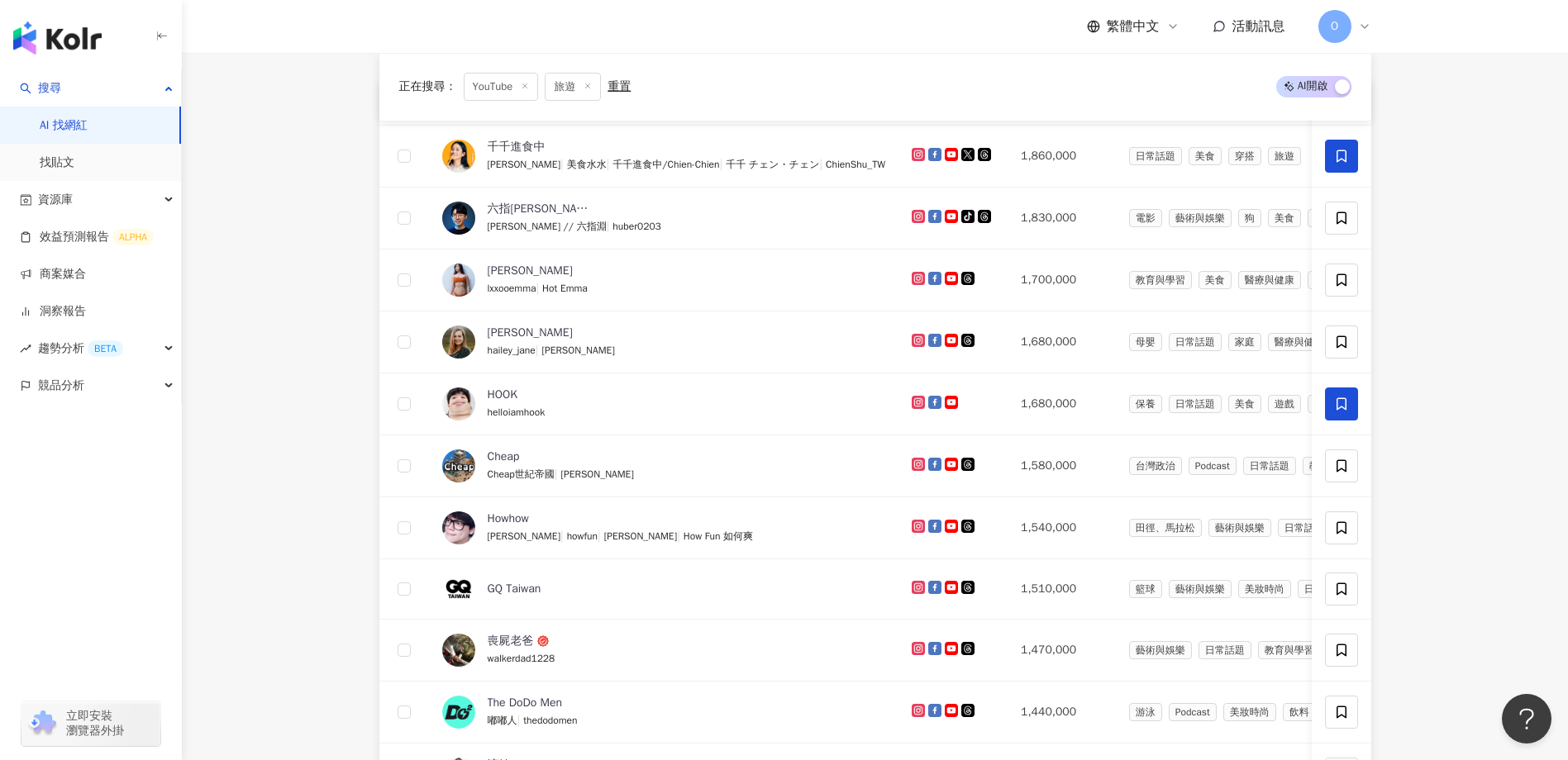 click on "YouTube 台灣 搜尋 您可能感興趣： 父親節快樂  父親節祝福  老爸  第一個父親節  父親節禮物  類型 性別 追蹤數 互動率 觀看率 合作費用預估  更多篩選 *  -  ******* 不限 小型 奈米網紅 (<1萬) 微型網紅 (1萬-3萬) 小型網紅 (3萬-5萬) 中型 中小型網紅 (5萬-10萬) 中型網紅 (10萬-30萬) 中大型網紅 (30萬-50萬) 大型 大型網紅 (50萬-100萬) 百萬網紅 (>100萬) 搜尋指引 AI  開啟 AI  關閉 AI 推薦 ： 無結果，請嘗試搜尋其他語言關鍵字或條件 正在搜尋 ： YouTube 旅遊 重置 AI  開啟 AI  關閉 網紅名稱 經營平台 YouTube 追蹤數 網紅類型 互動率 漲粉率 觀看率 操作                     千千進食中 千千  |  美食水水  |  千千進食中/Chien-Chien  |  千千 チェン・チェン  |  ChienShu_TW 1,860,000 日常話題 美食 穿搭 旅遊 0.14% 0.54% 8.21% 找相似 六指淵 Huber 陸子淵 // 六指淵  |  huber0203 1,830,000 電影 藝術與娛樂 狗" at bounding box center [875, 559] 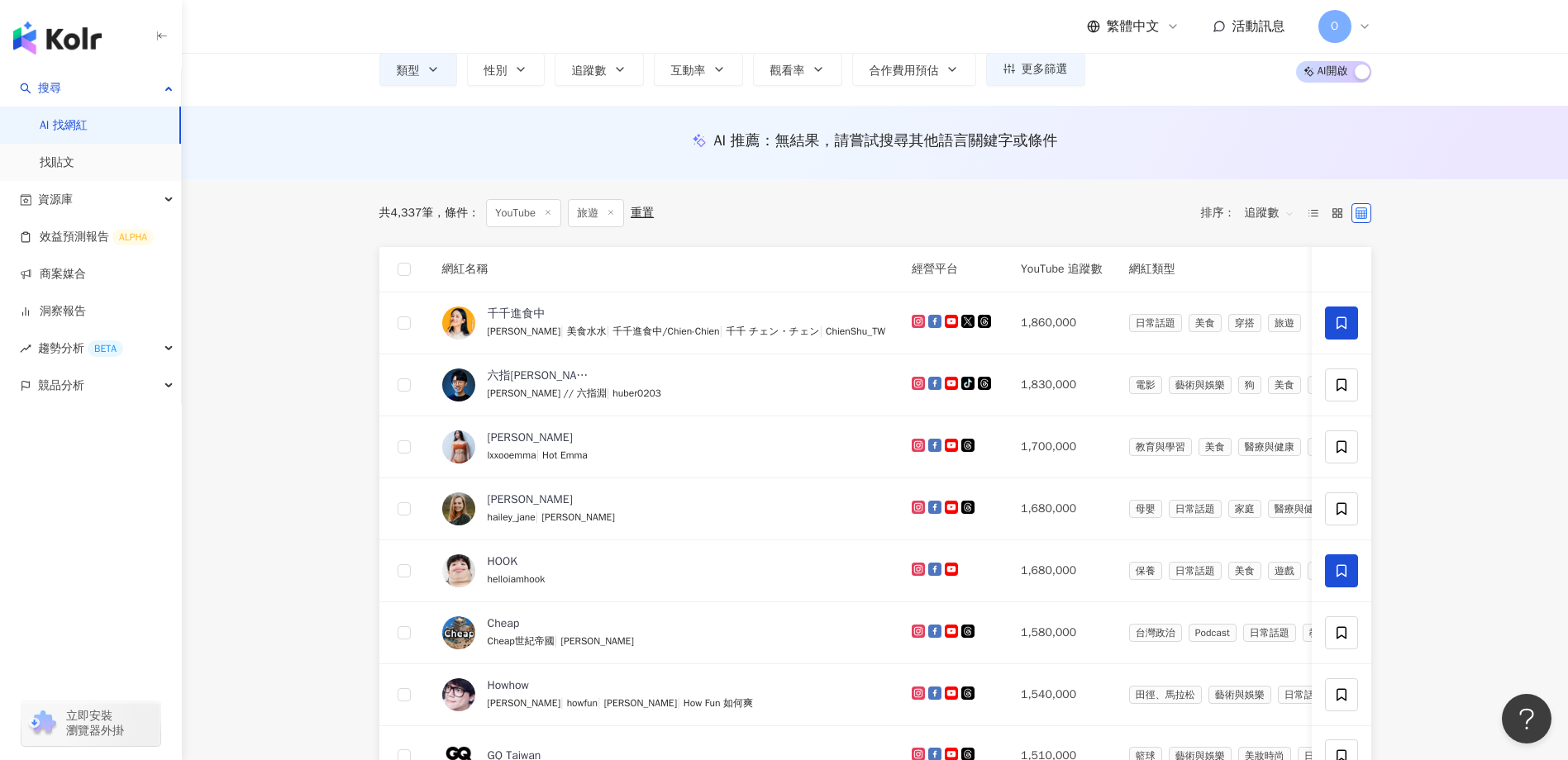 scroll, scrollTop: 33, scrollLeft: 0, axis: vertical 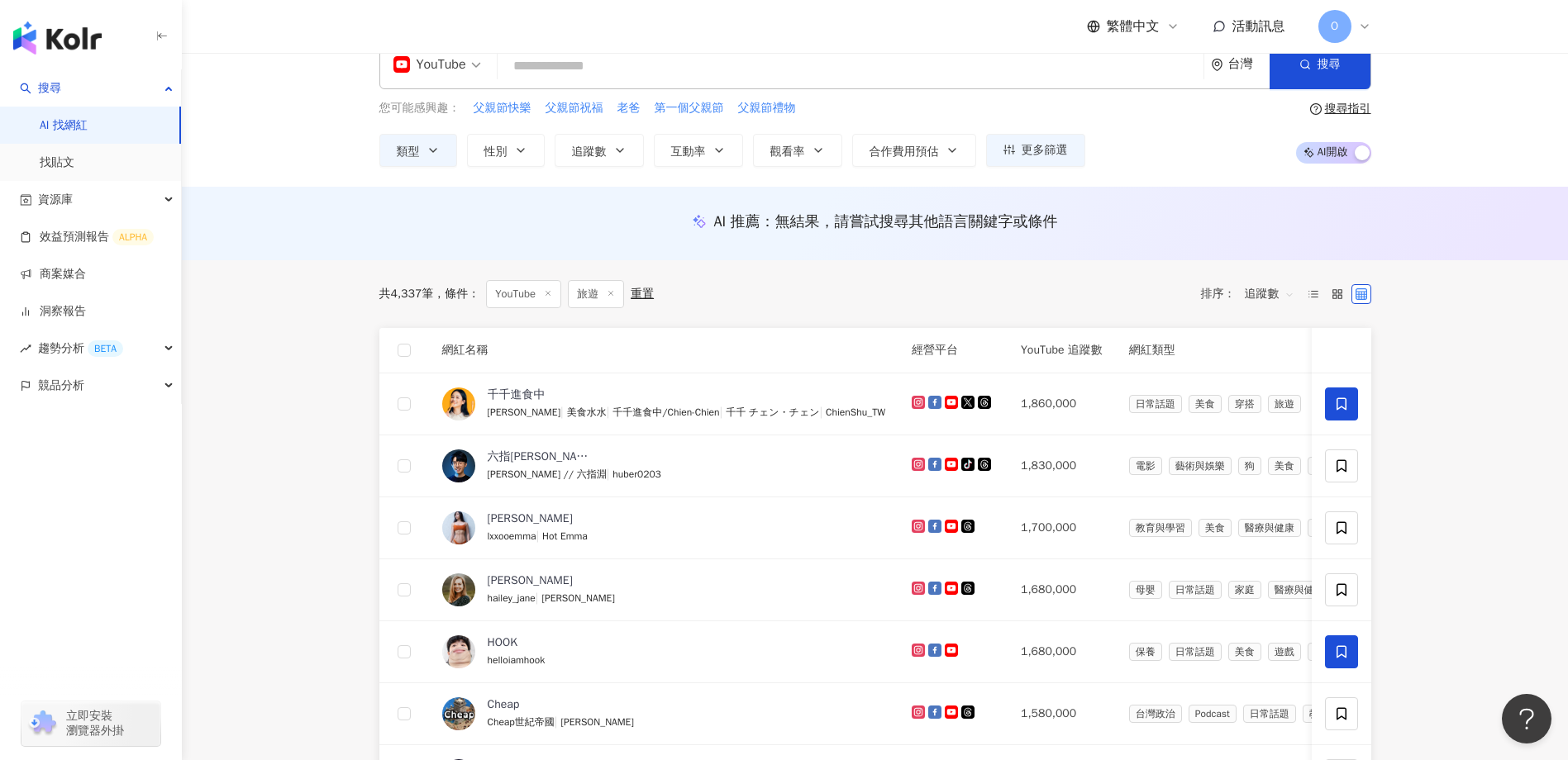 click on "追蹤數" at bounding box center [1270, 294] 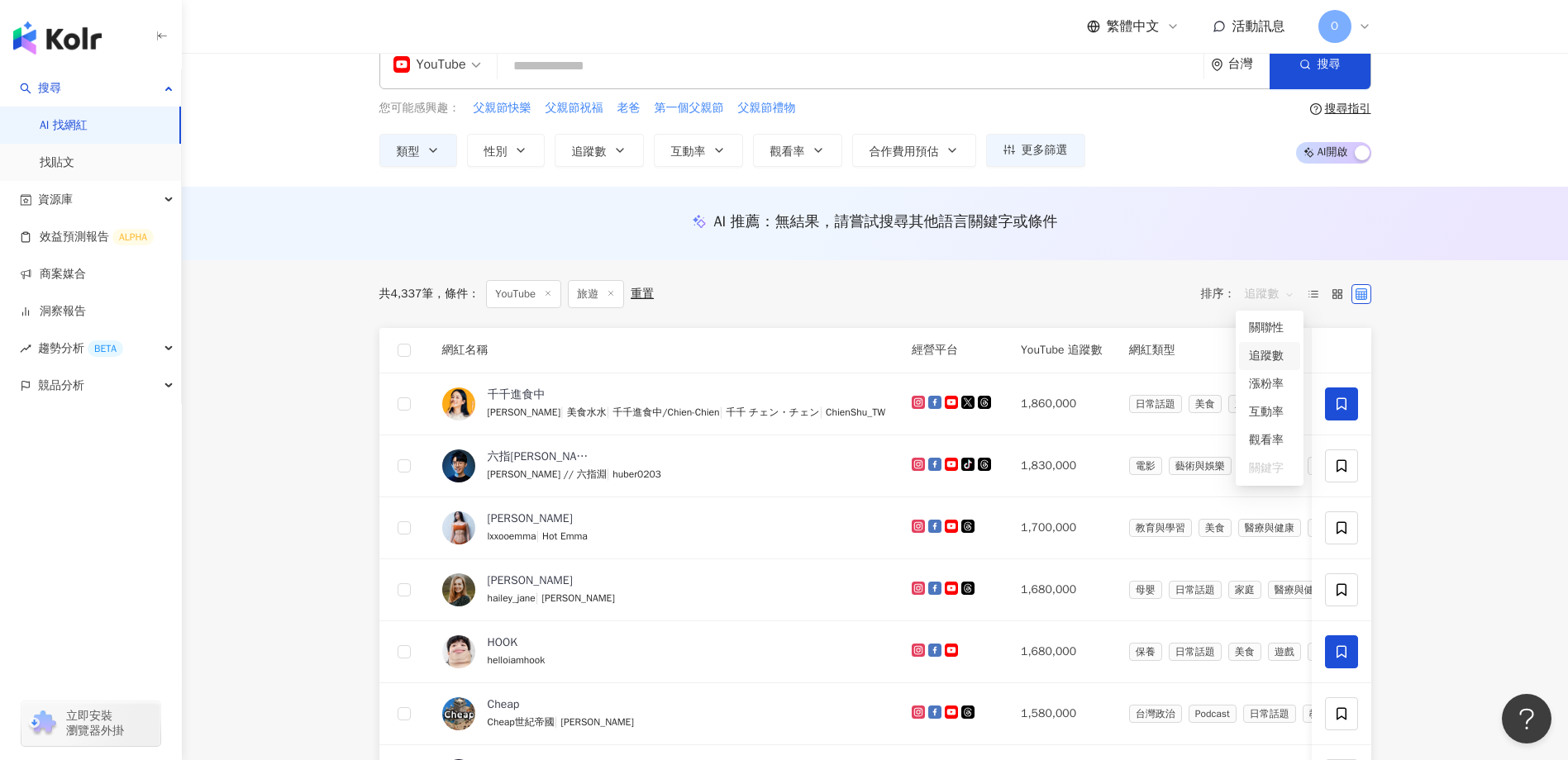 click on "YouTube 台灣 搜尋 您可能感興趣： 父親節快樂  父親節祝福  老爸  第一個父親節  父親節禮物  類型 性別 追蹤數 互動率 觀看率 合作費用預估  更多篩選 *  -  ******* 不限 小型 奈米網紅 (<1萬) 微型網紅 (1萬-3萬) 小型網紅 (3萬-5萬) 中型 中小型網紅 (5萬-10萬) 中型網紅 (10萬-30萬) 中大型網紅 (30萬-50萬) 大型 大型網紅 (50萬-100萬) 百萬網紅 (>100萬) 搜尋指引 AI  開啟 AI  關閉 AI 推薦 ： 無結果，請嘗試搜尋其他語言關鍵字或條件 共  4,337  筆 條件 ： YouTube 旅遊 重置 排序： 追蹤數 網紅名稱 經營平台 YouTube 追蹤數 網紅類型 互動率 漲粉率 觀看率 操作                     千千進食中 千千  |  美食水水  |  千千進食中/Chien-Chien  |  千千 チェン・チェン  |  ChienShu_TW 1,860,000 日常話題 美食 穿搭 旅遊 0.14% 0.54% 8.21% 找相似 六指淵 Huber 陸子淵 // 六指淵  |  huber0203 1,830,000 電影 狗 美食" at bounding box center [875, 807] 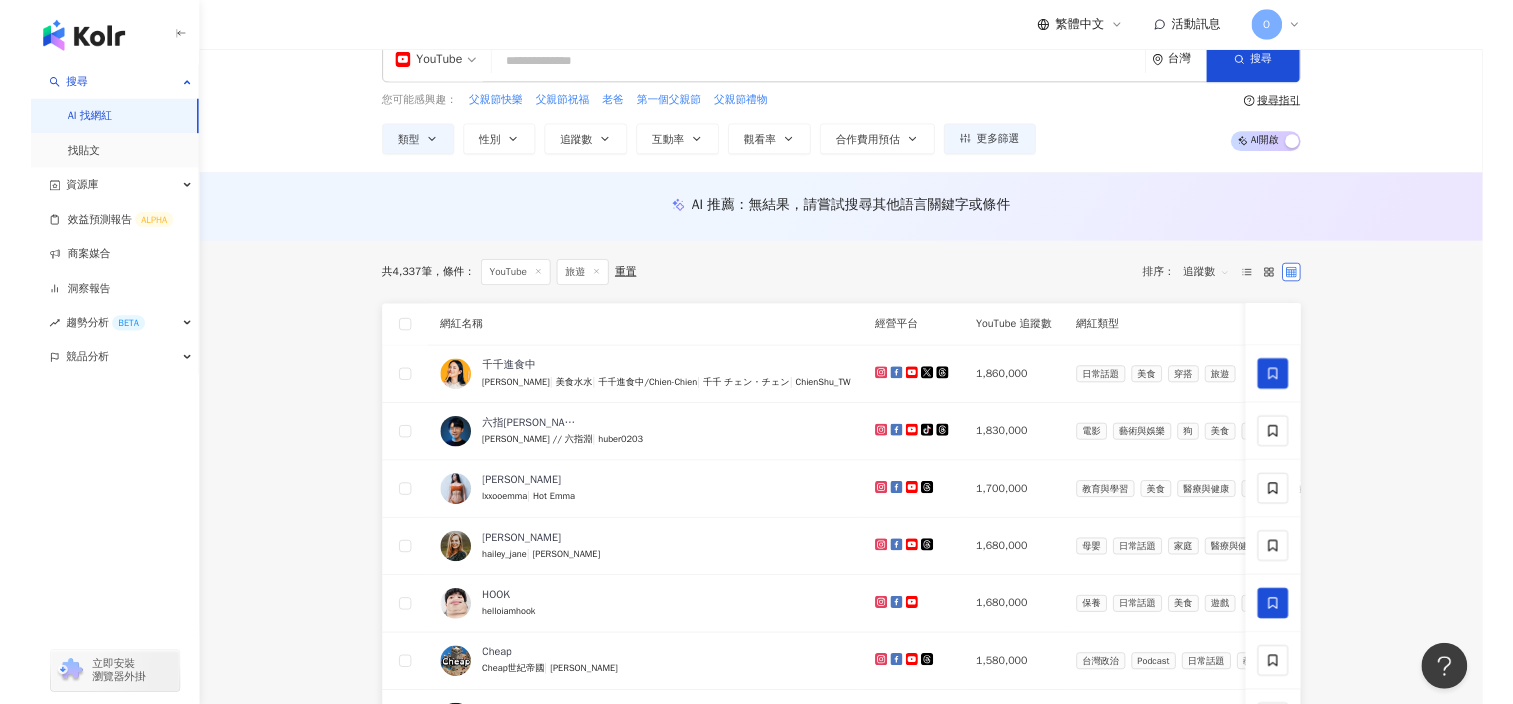 scroll, scrollTop: 0, scrollLeft: 0, axis: both 